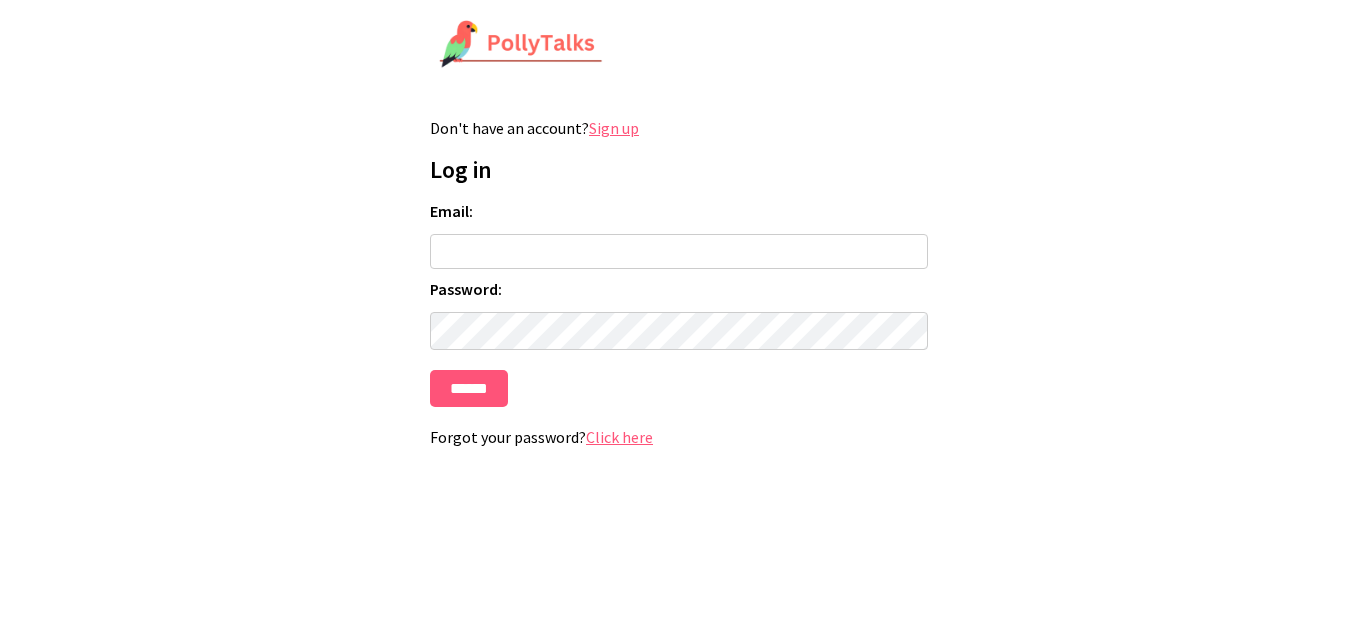 scroll, scrollTop: 0, scrollLeft: 0, axis: both 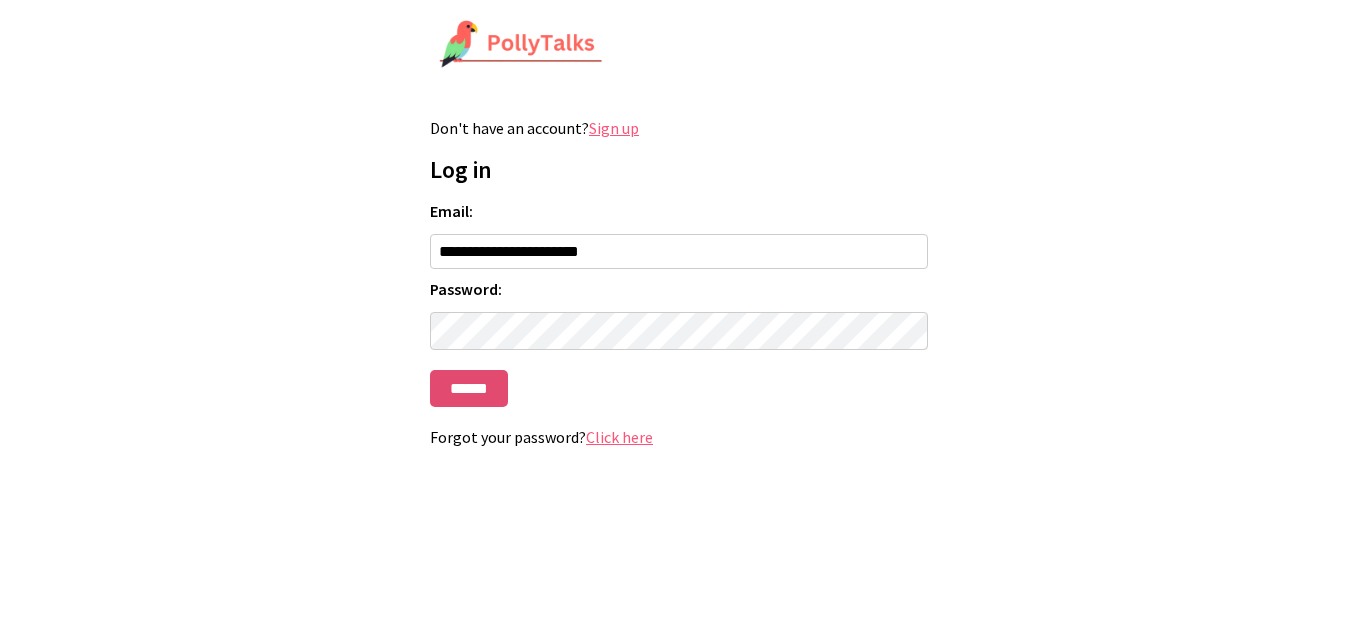 click on "******" at bounding box center [469, 388] 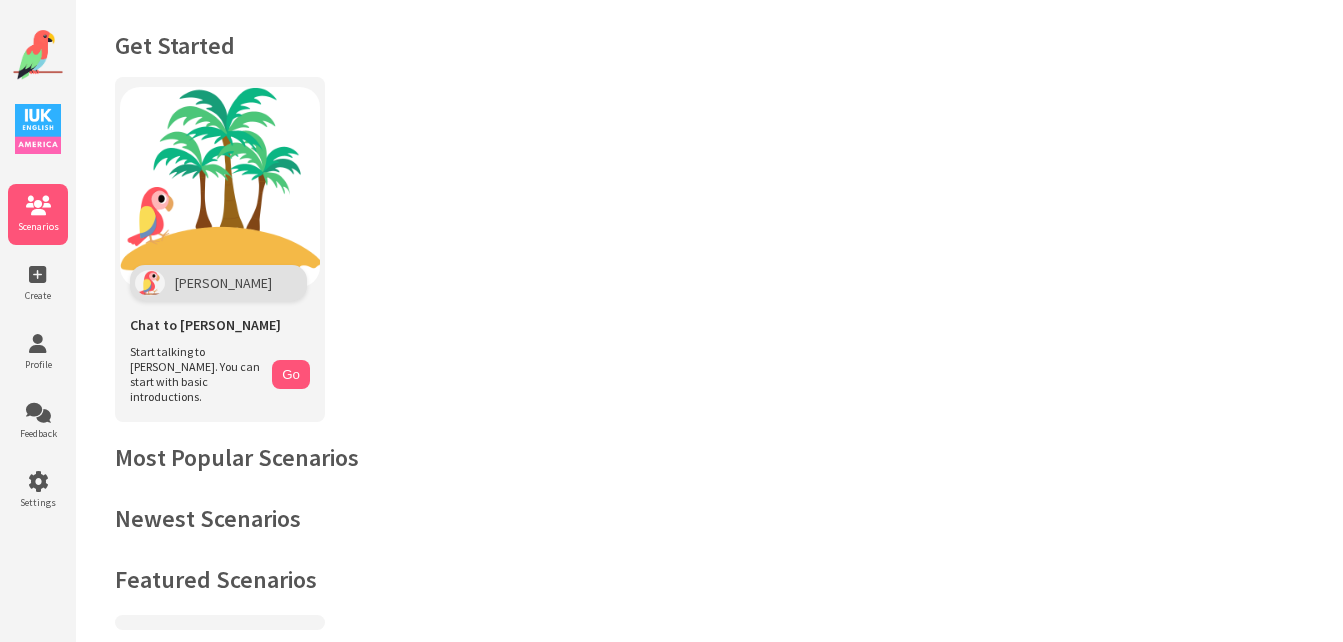 scroll, scrollTop: 0, scrollLeft: 0, axis: both 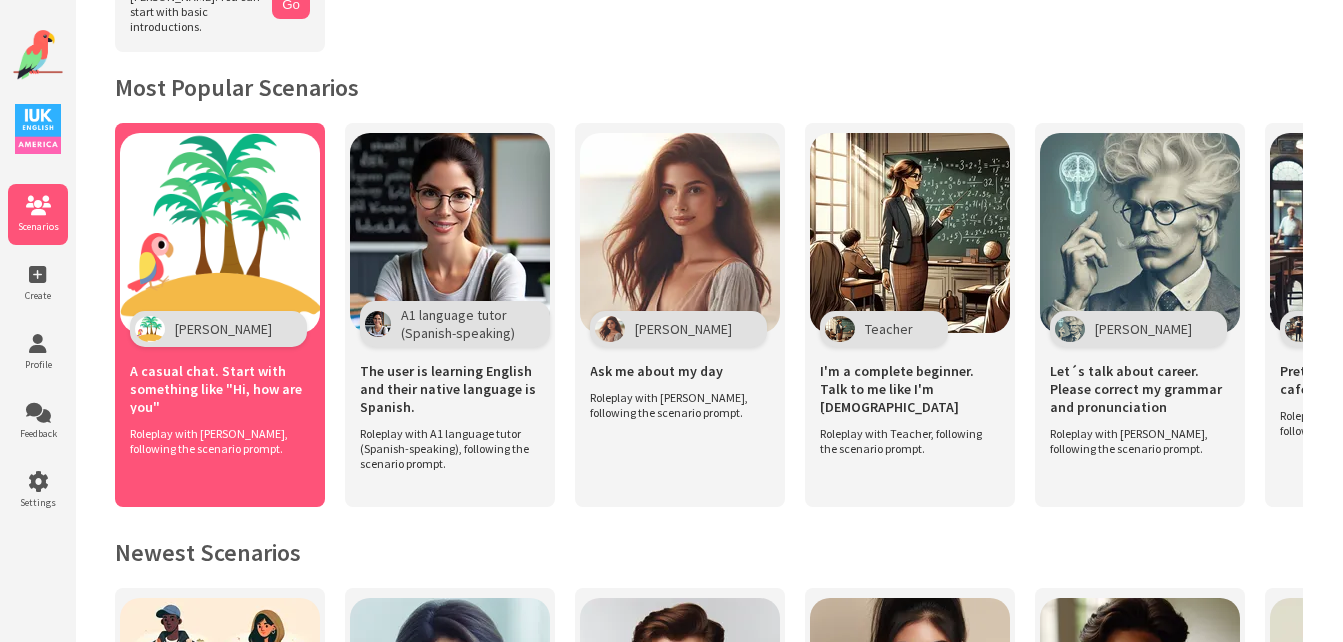 click at bounding box center (220, 233) 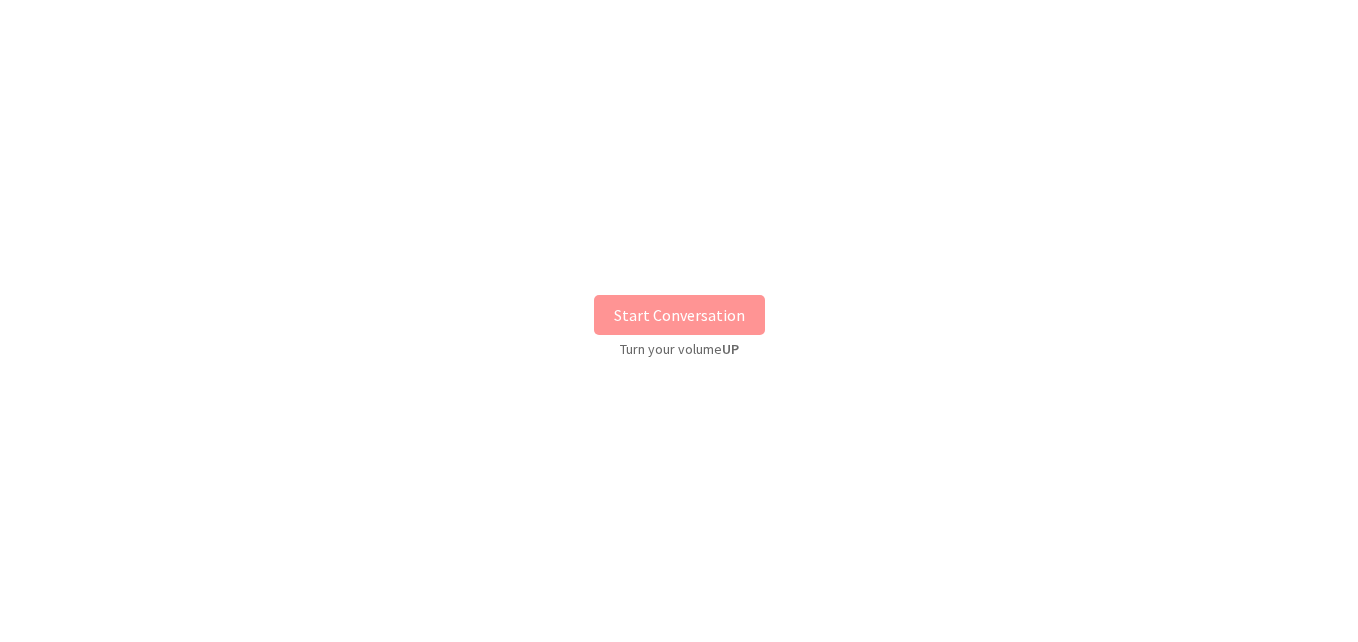 scroll, scrollTop: 0, scrollLeft: 0, axis: both 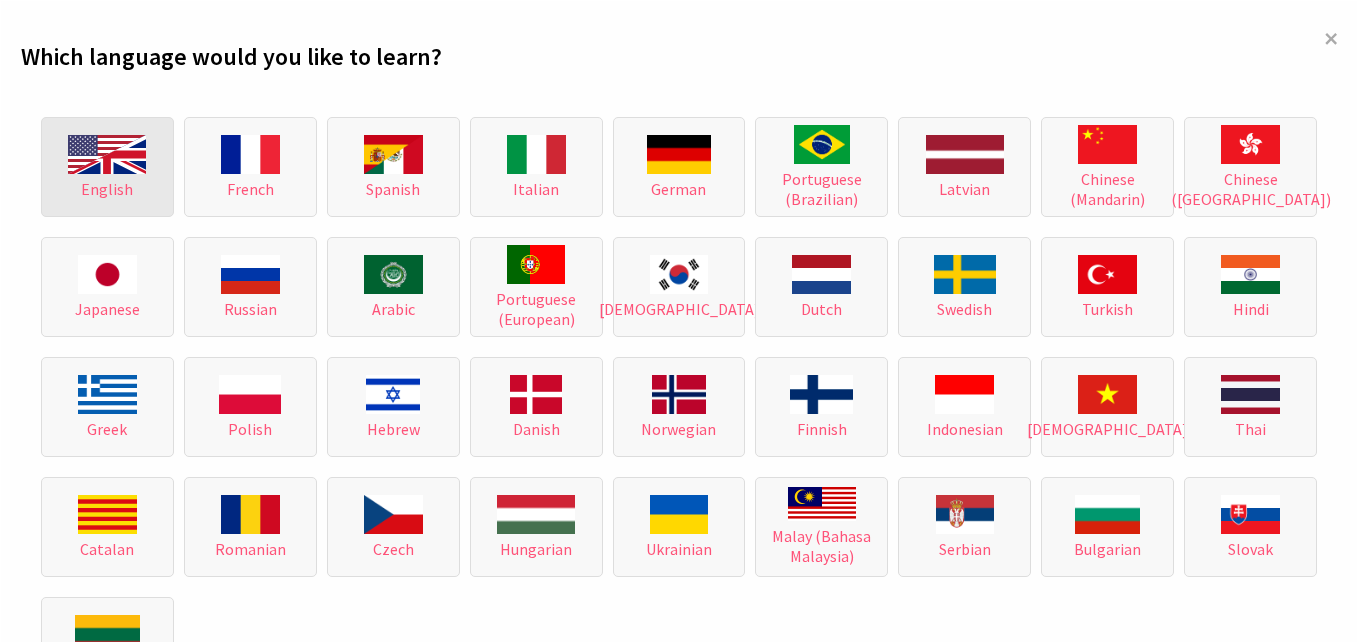 click on "English" at bounding box center (107, 189) 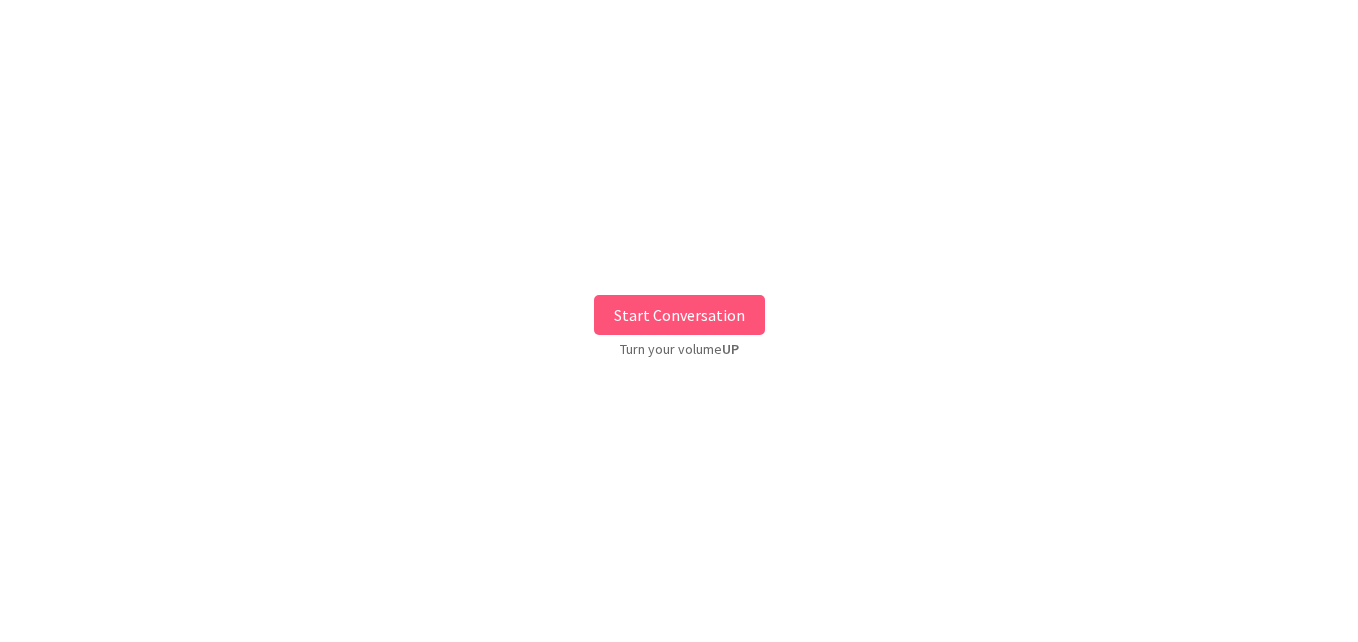 click on "Start Conversation" at bounding box center [679, 315] 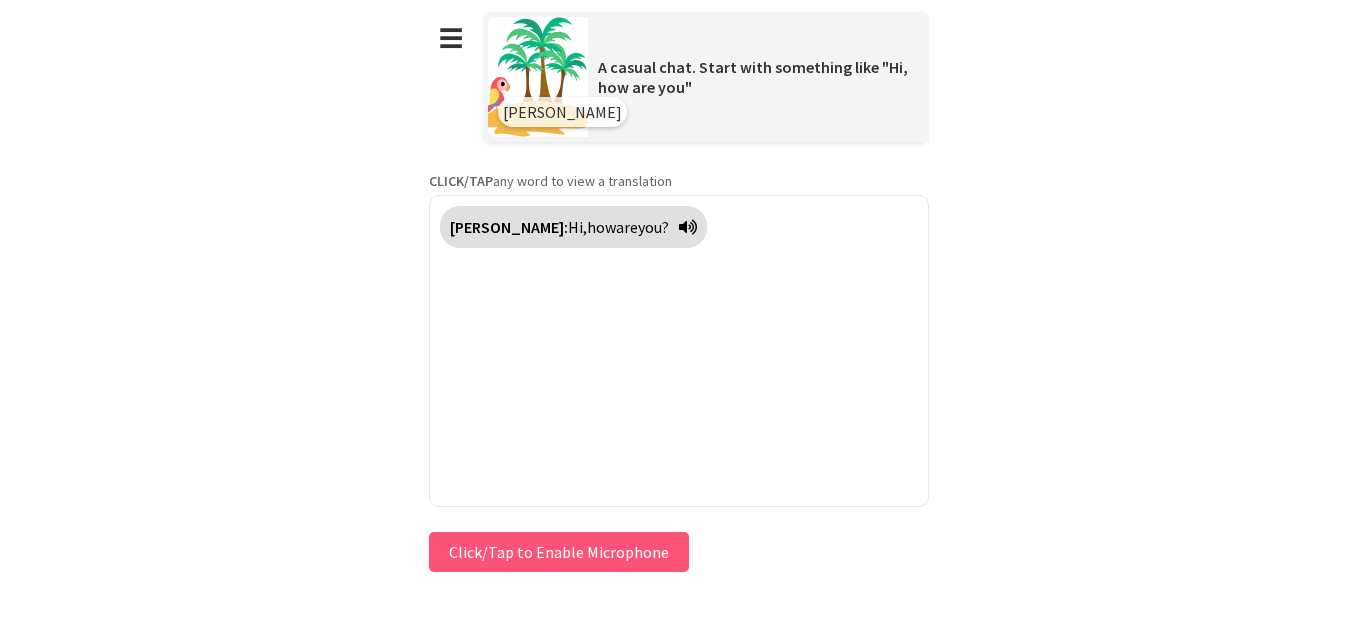 click on "Click/Tap to Enable Microphone" at bounding box center (559, 552) 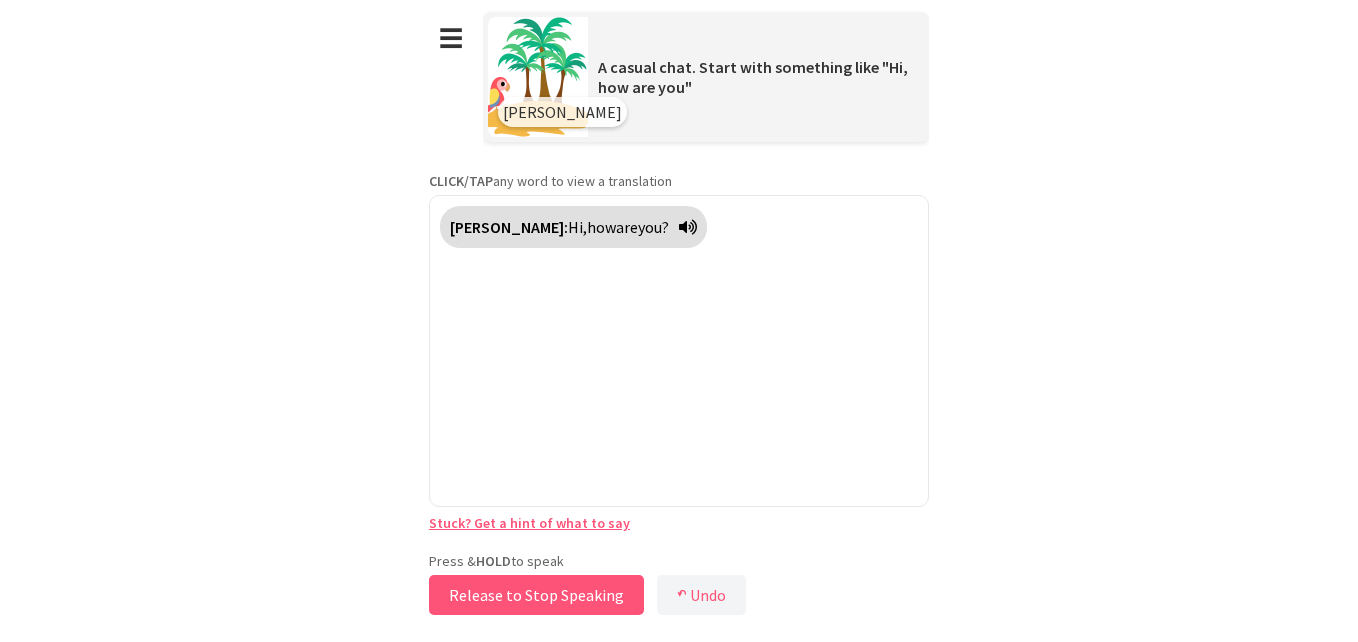 click on "Release to Stop Speaking" at bounding box center [536, 595] 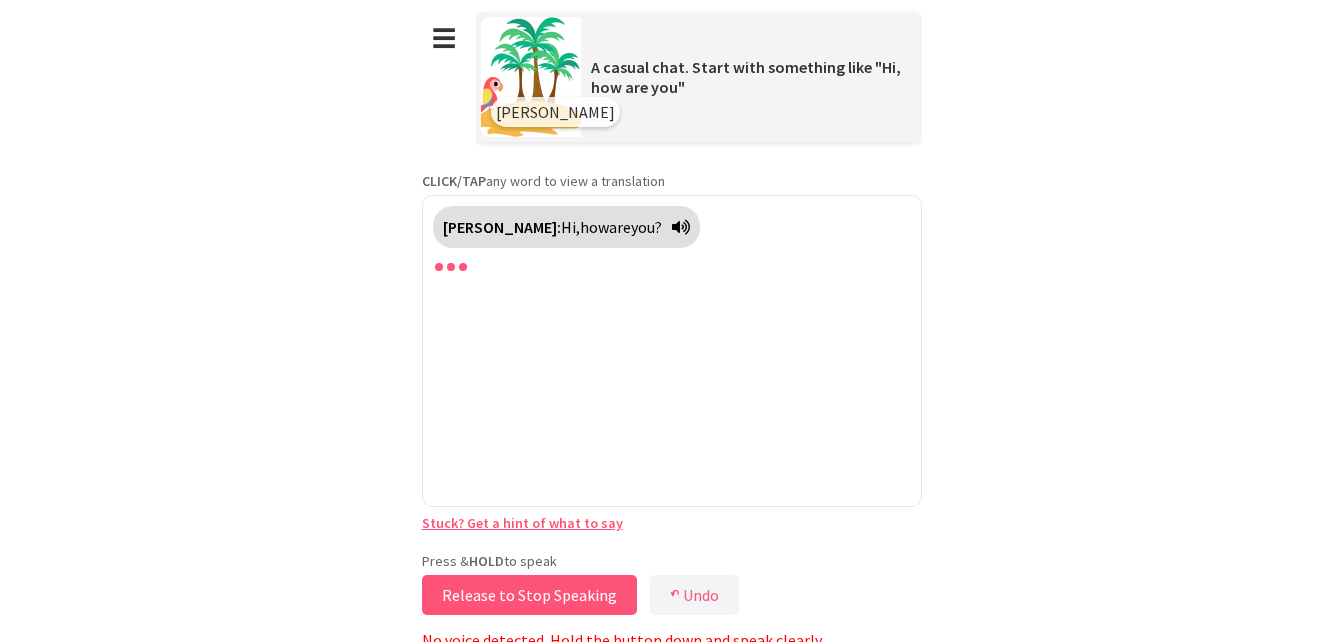 click on "Release to Stop Speaking" at bounding box center [529, 595] 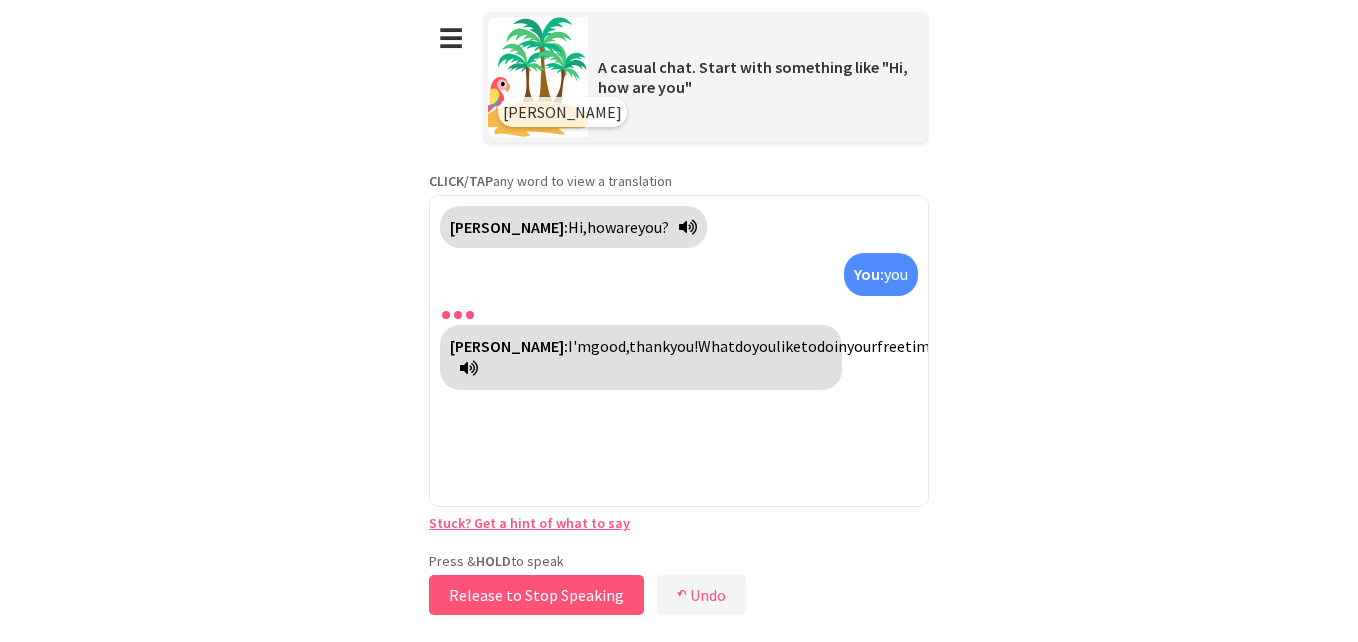 click on "Release to Stop Speaking" at bounding box center [536, 595] 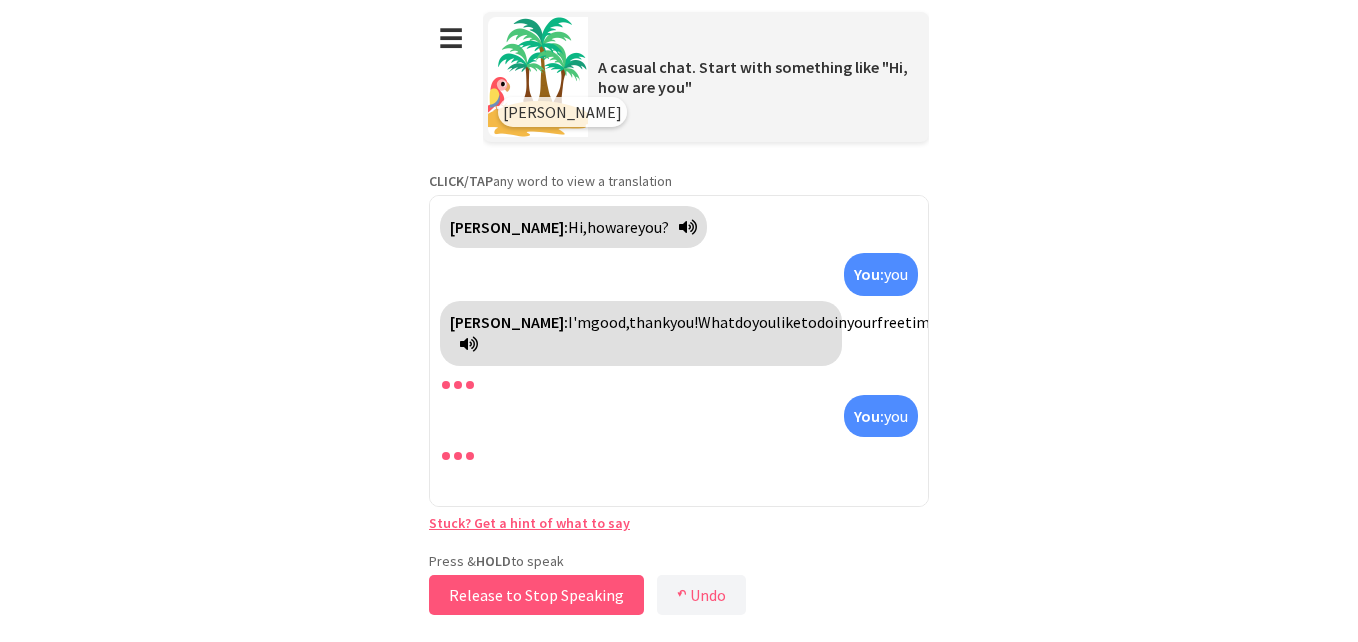 scroll, scrollTop: 6, scrollLeft: 0, axis: vertical 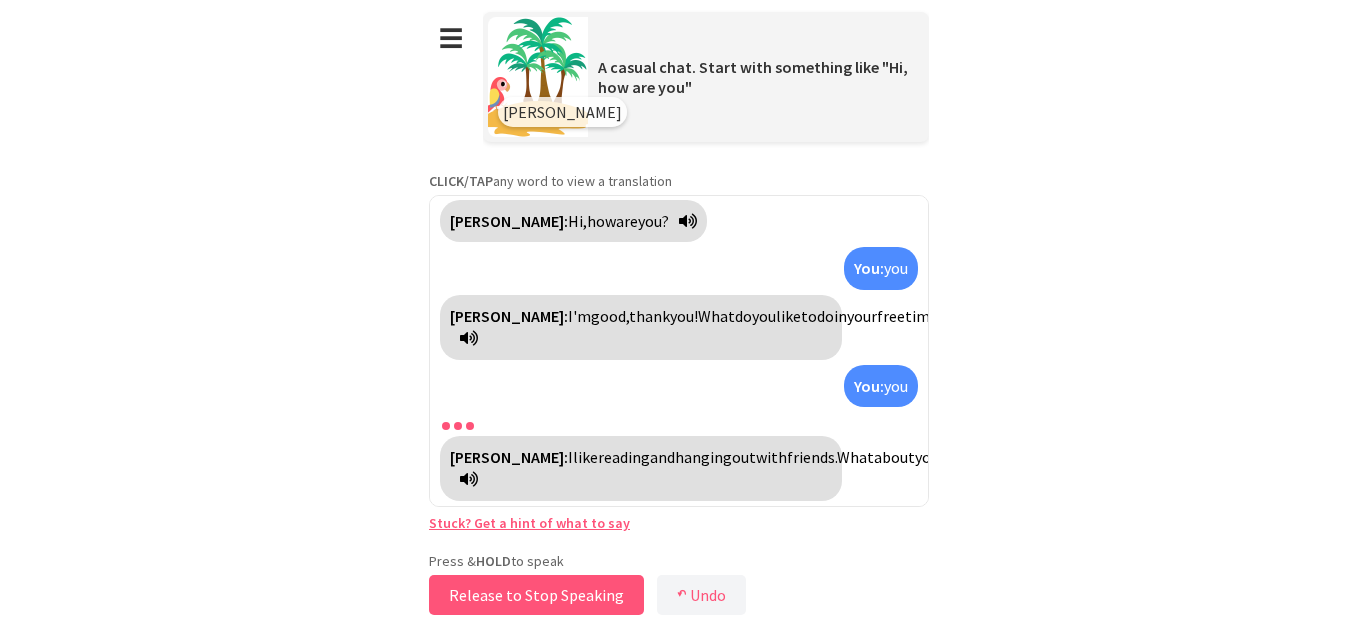click on "Release to Stop Speaking" at bounding box center [536, 595] 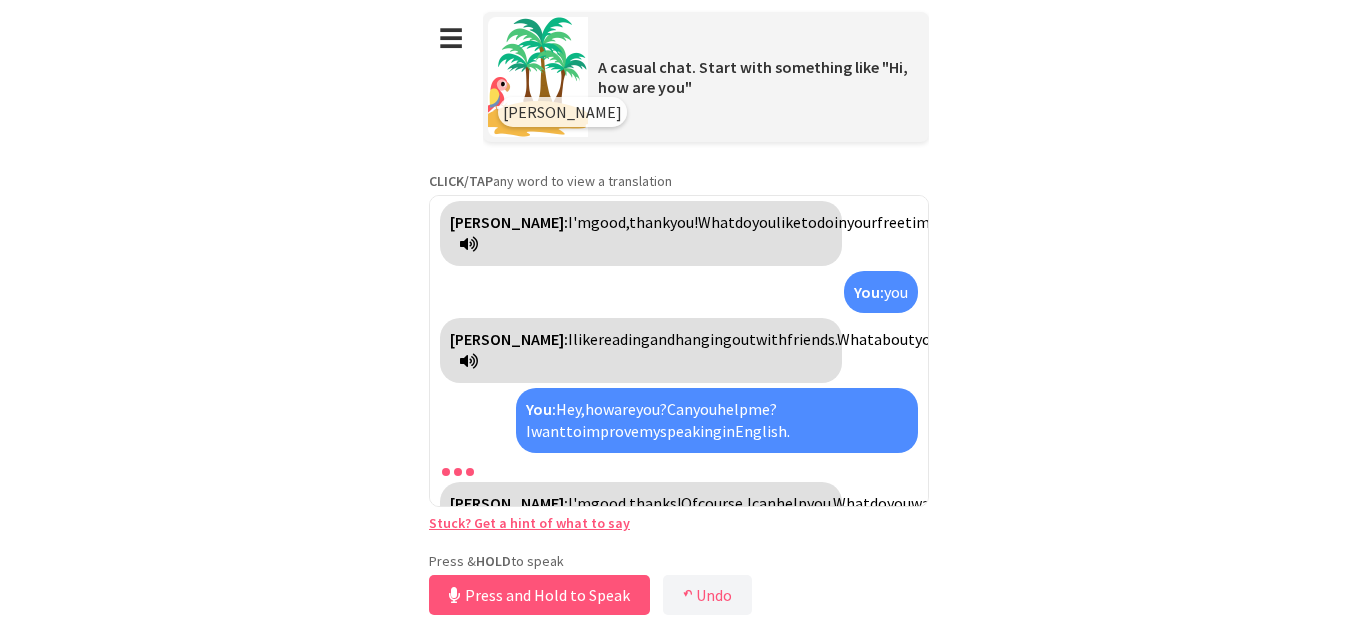 scroll, scrollTop: 145, scrollLeft: 0, axis: vertical 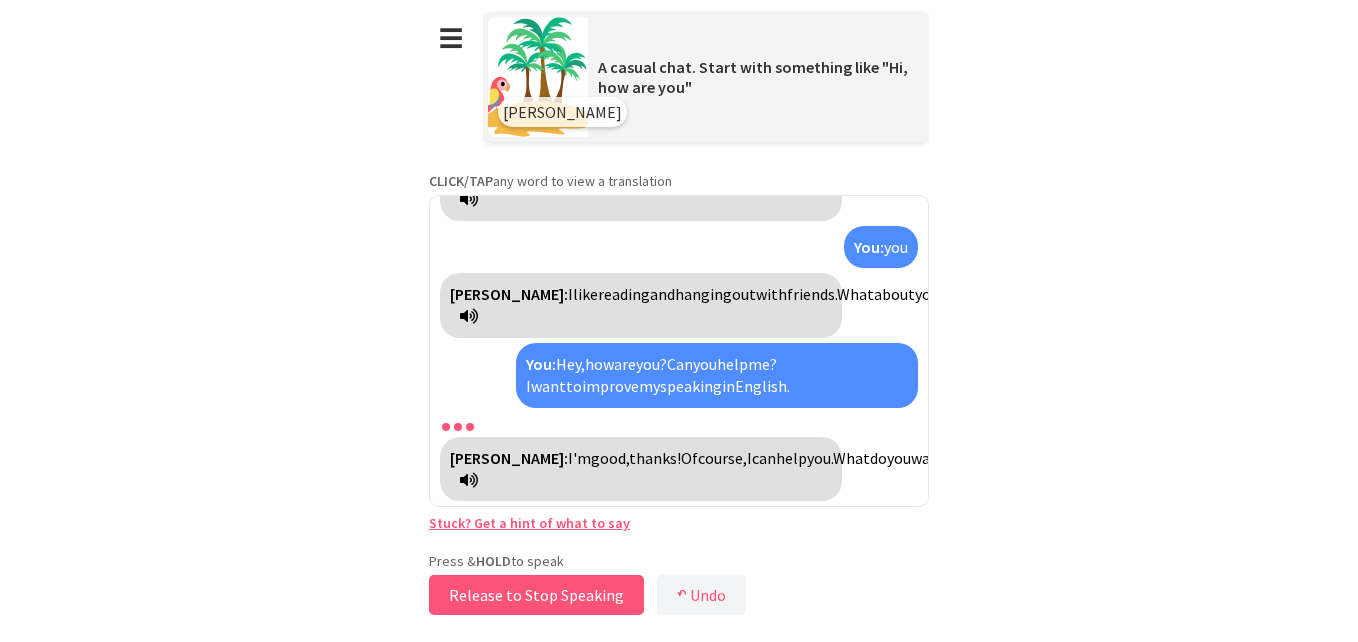click on "Release to Stop Speaking" at bounding box center [536, 595] 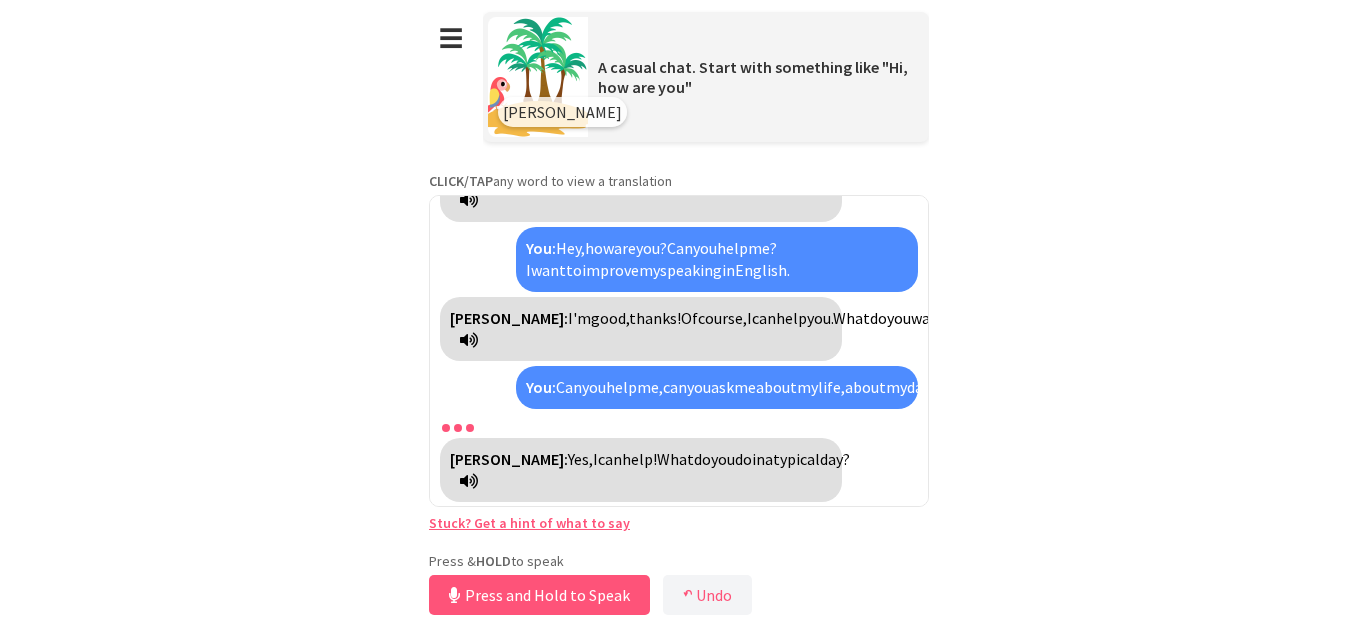 scroll, scrollTop: 307, scrollLeft: 0, axis: vertical 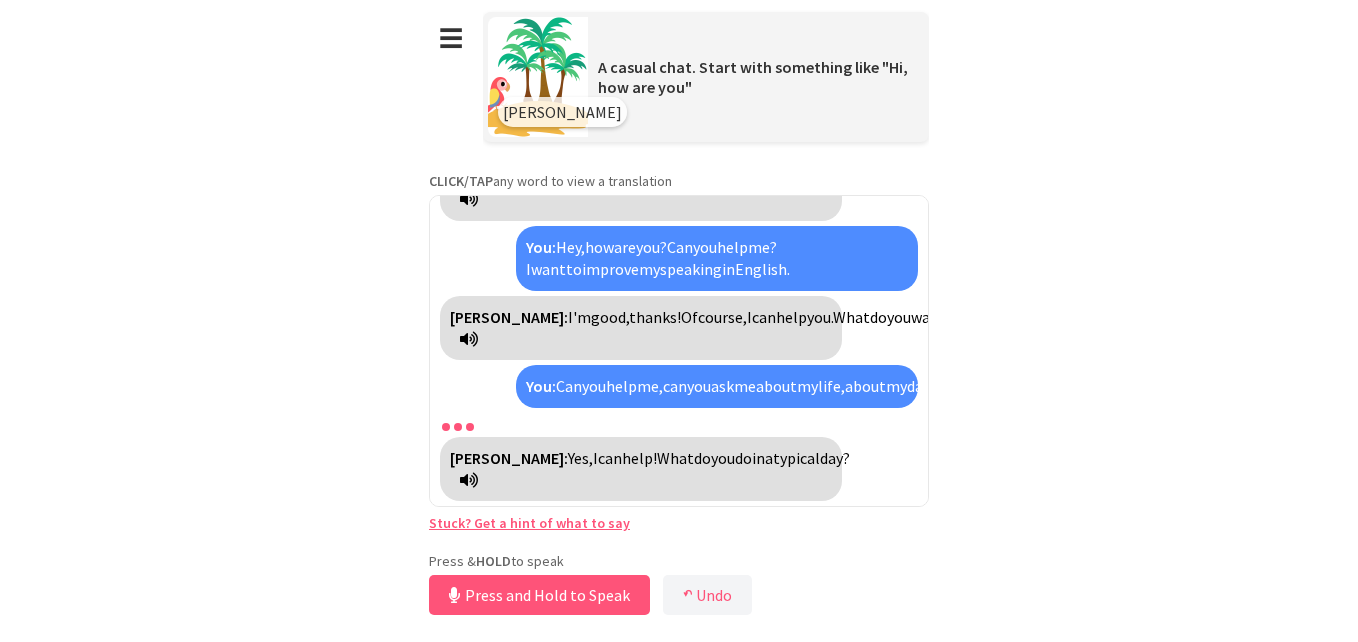 click at bounding box center (469, 480) 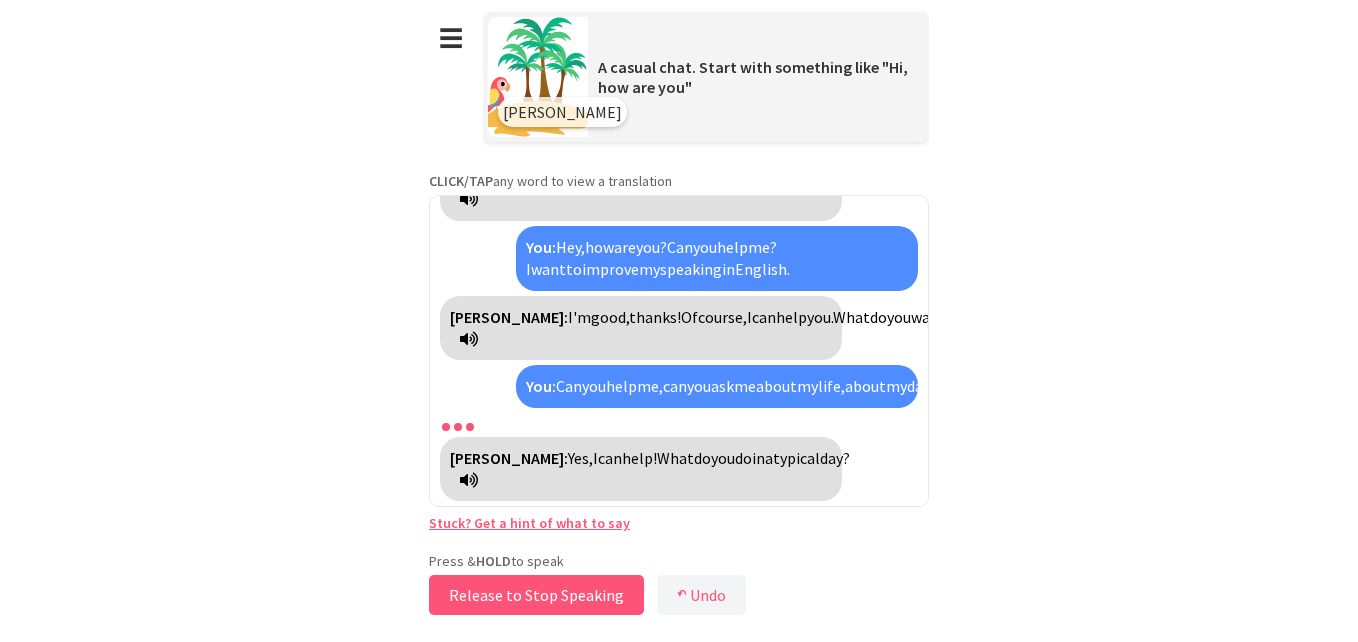 click on "Release to Stop Speaking" at bounding box center [536, 595] 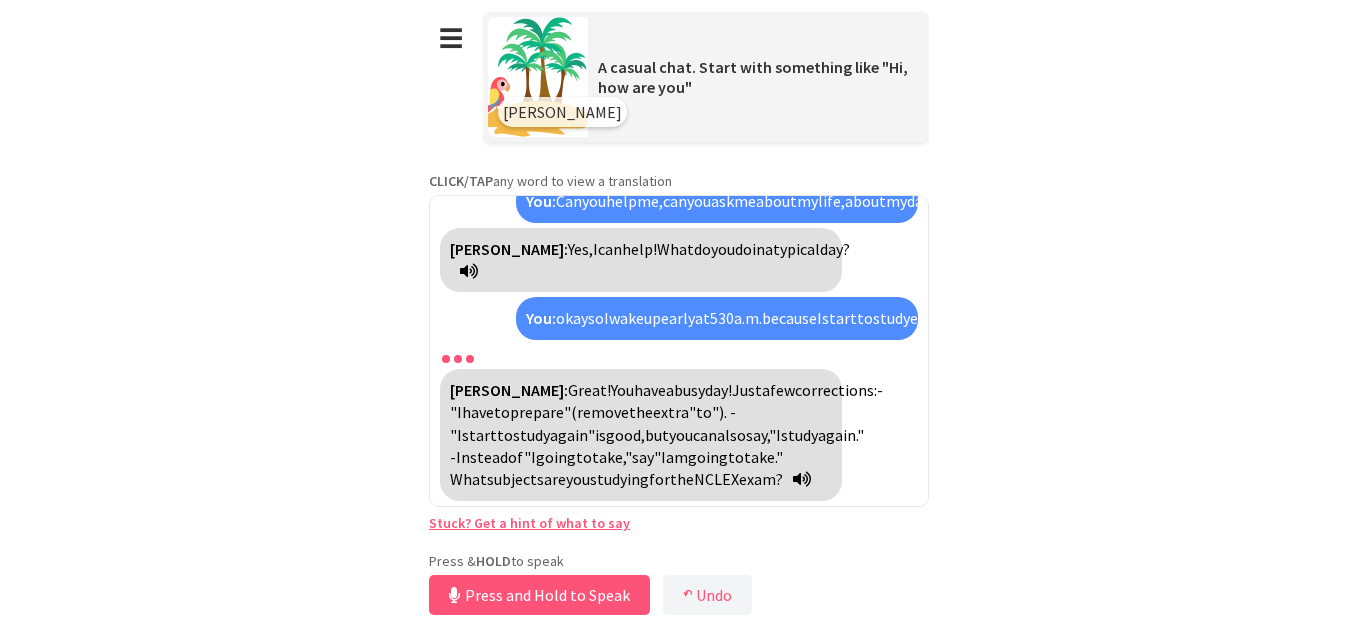 scroll, scrollTop: 626, scrollLeft: 0, axis: vertical 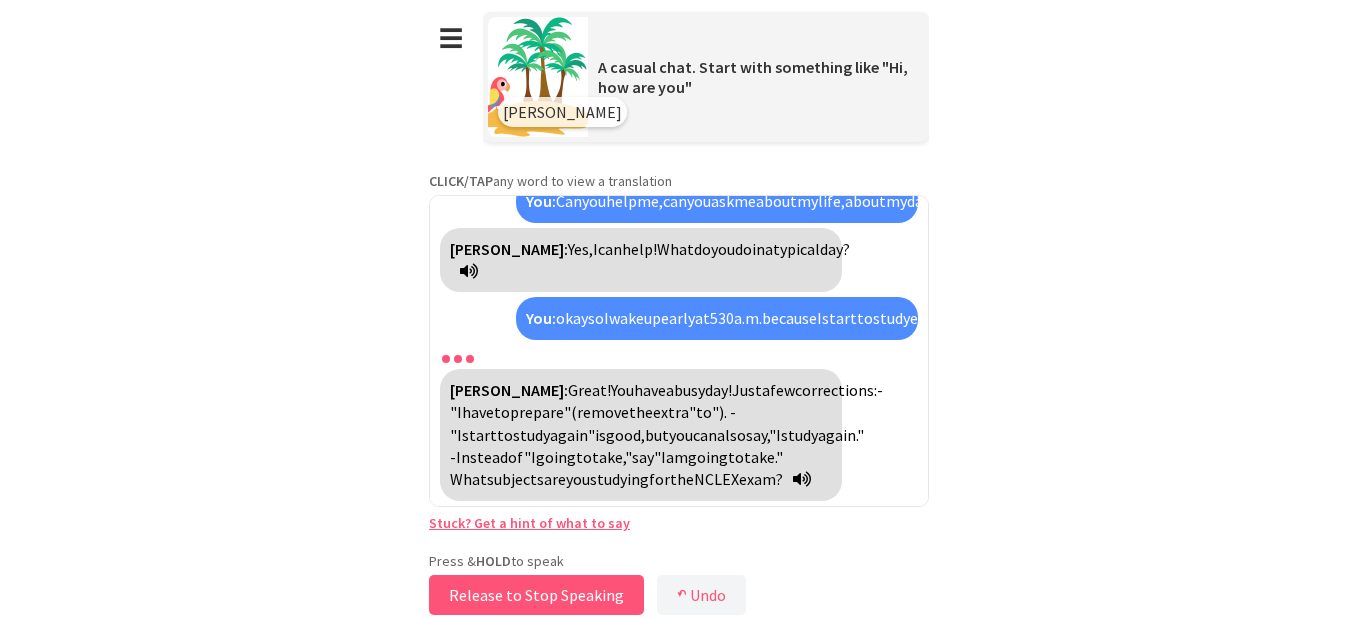 click on "Release to Stop Speaking" at bounding box center [536, 595] 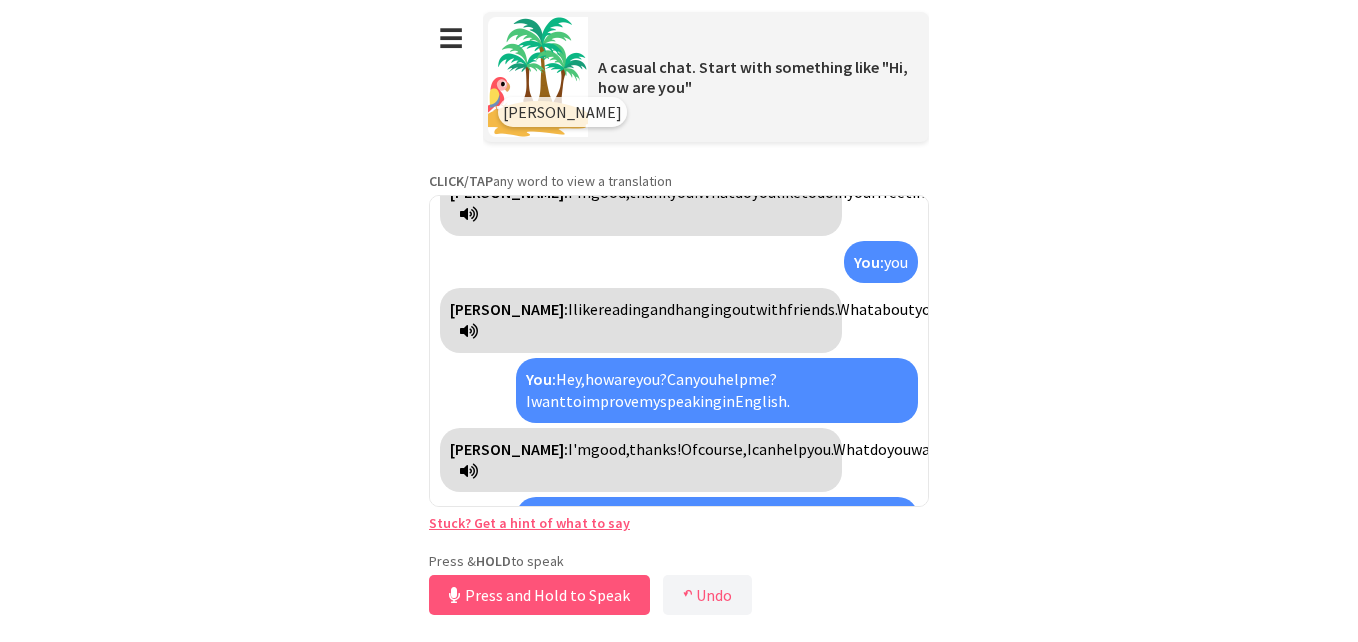 scroll, scrollTop: 650, scrollLeft: 0, axis: vertical 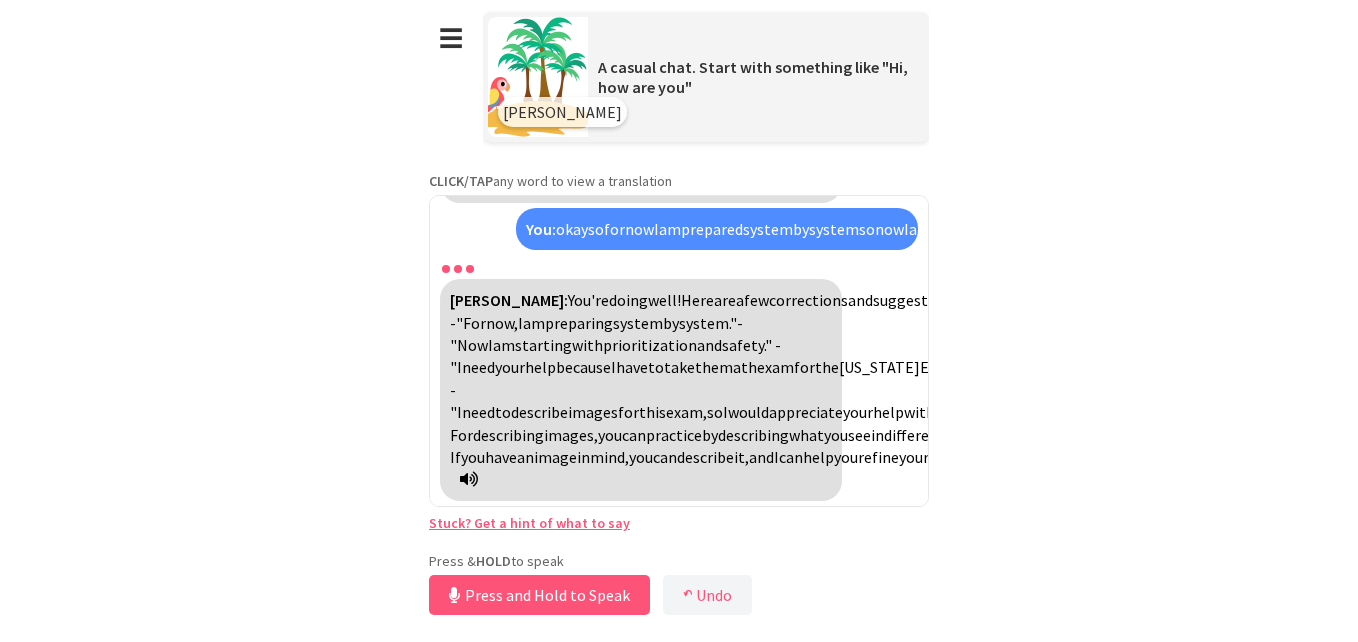 click at bounding box center (469, 479) 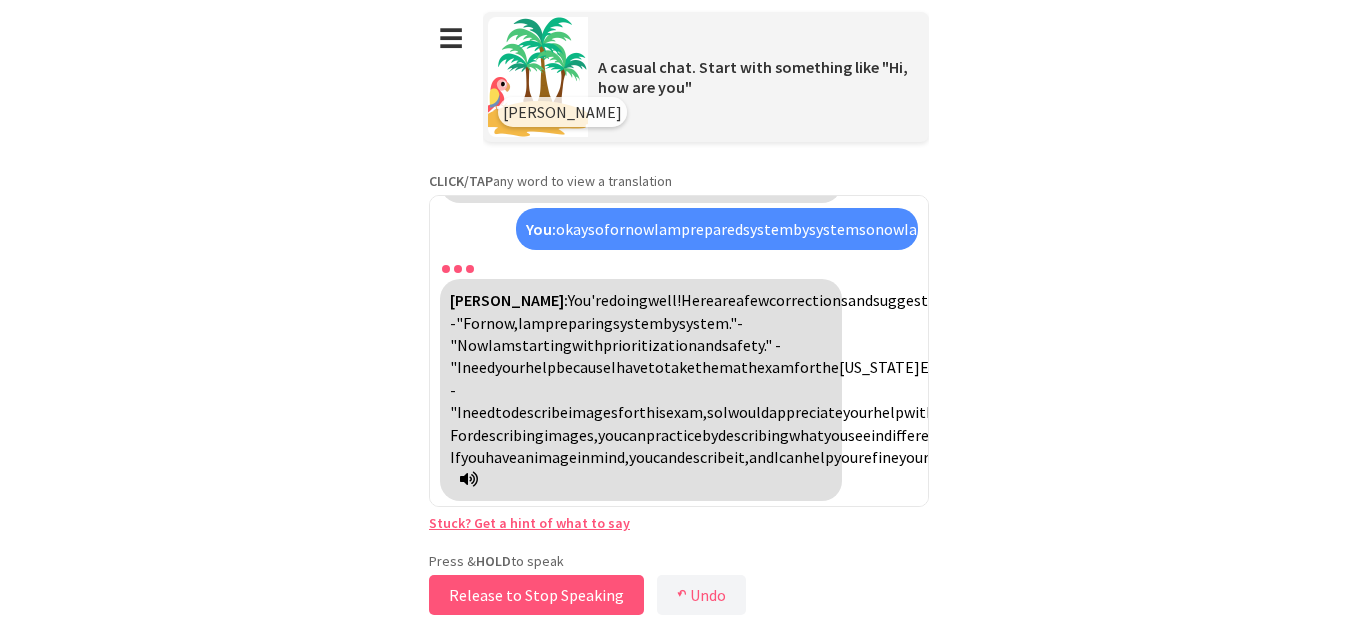 click on "Release to Stop Speaking" at bounding box center [536, 595] 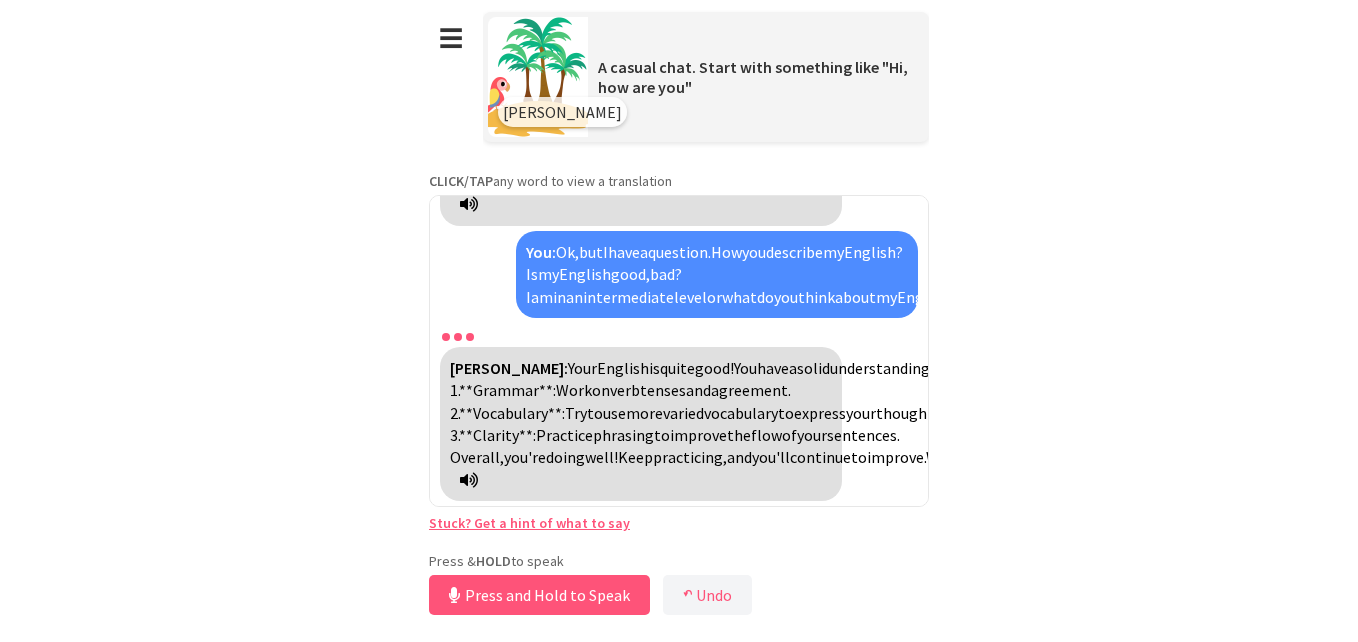 scroll, scrollTop: 1442, scrollLeft: 0, axis: vertical 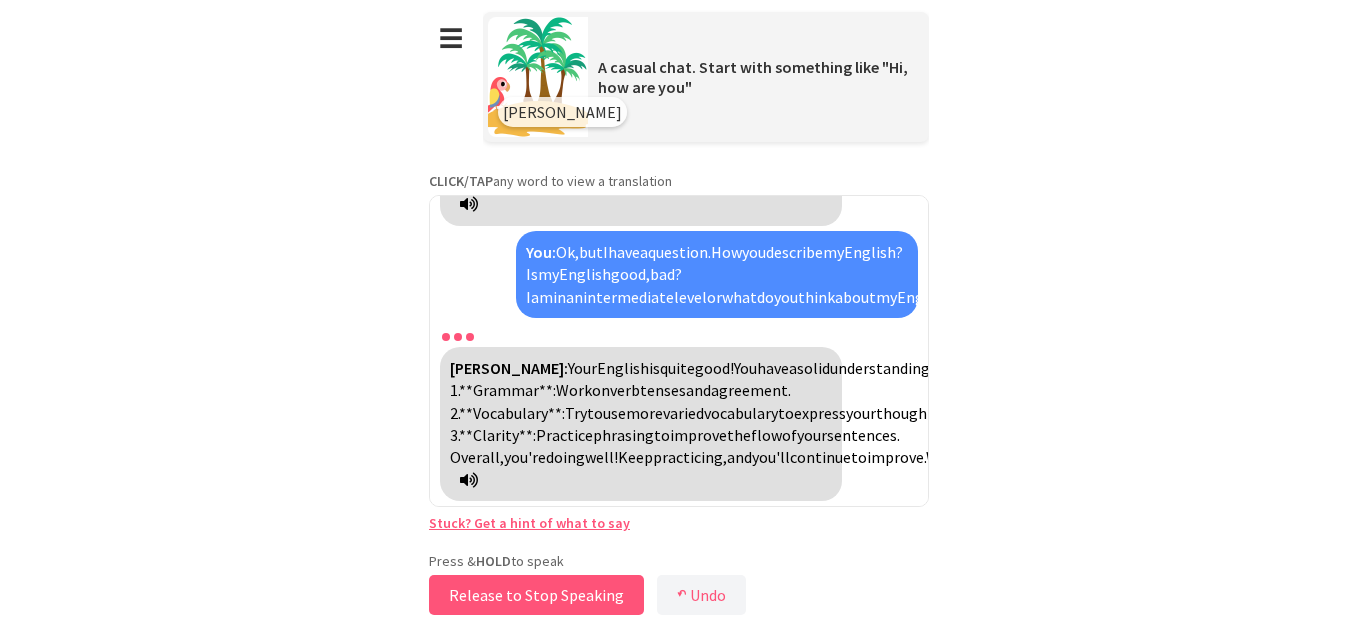 click on "Release to Stop Speaking" at bounding box center (536, 595) 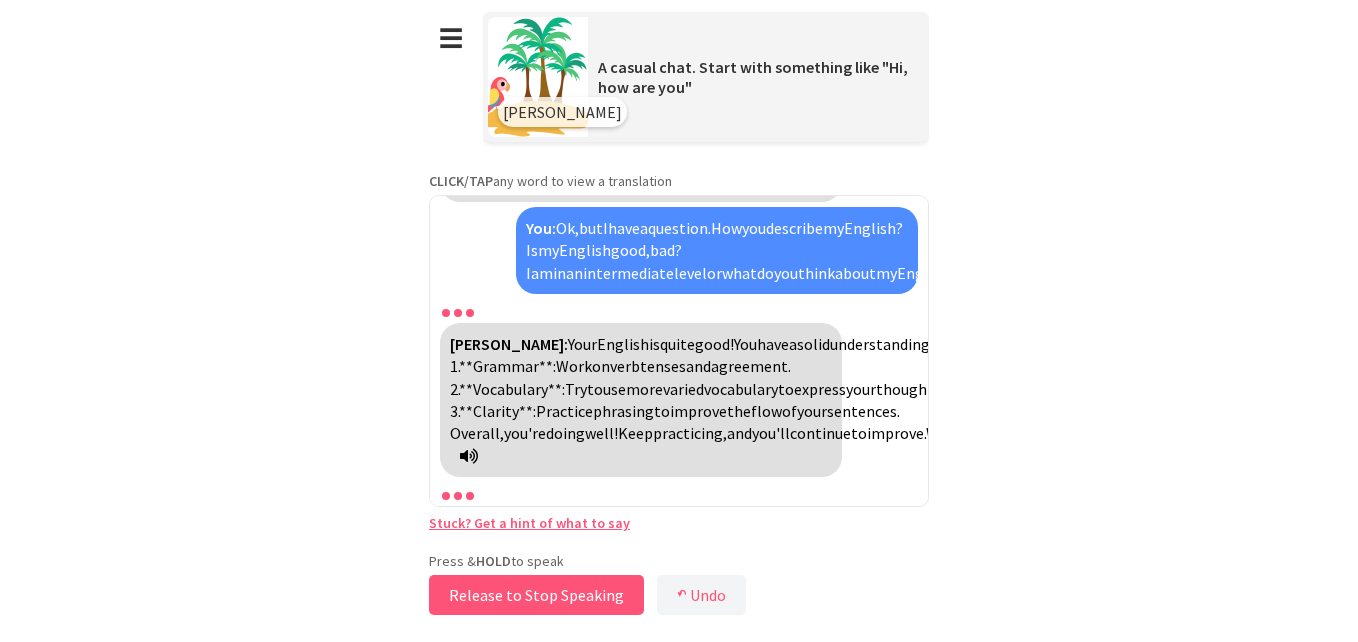 click on "Release to Stop Speaking" at bounding box center (536, 595) 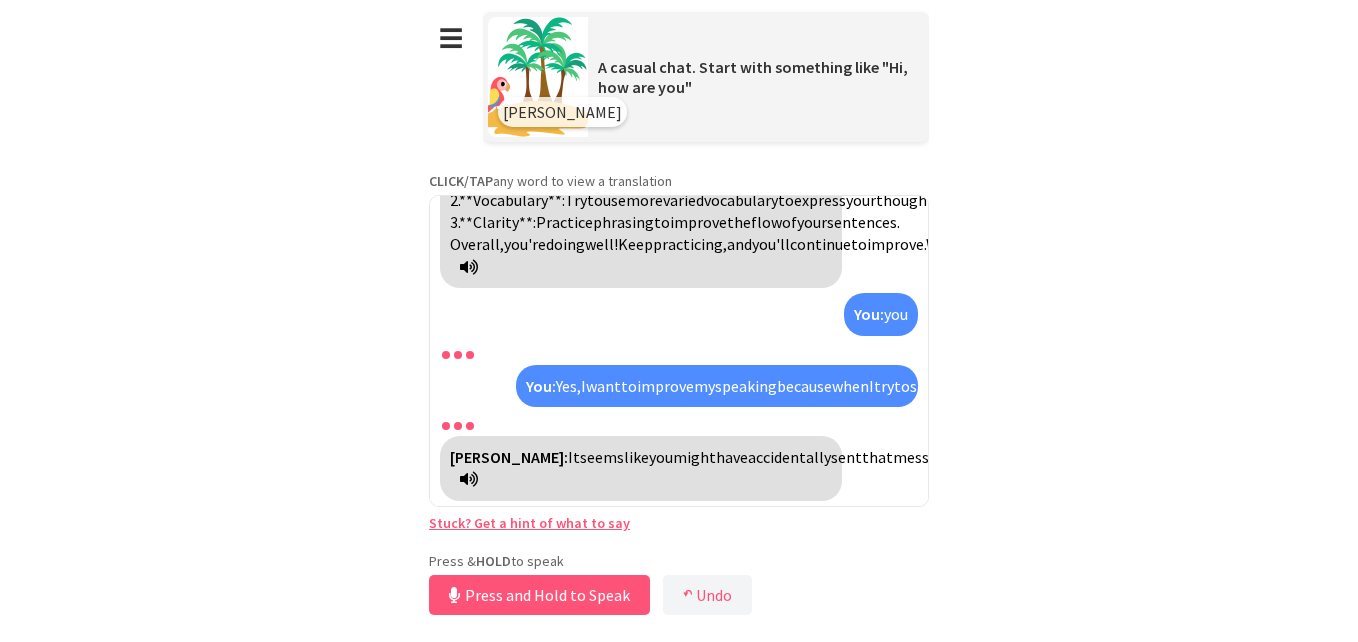 scroll, scrollTop: 2259, scrollLeft: 0, axis: vertical 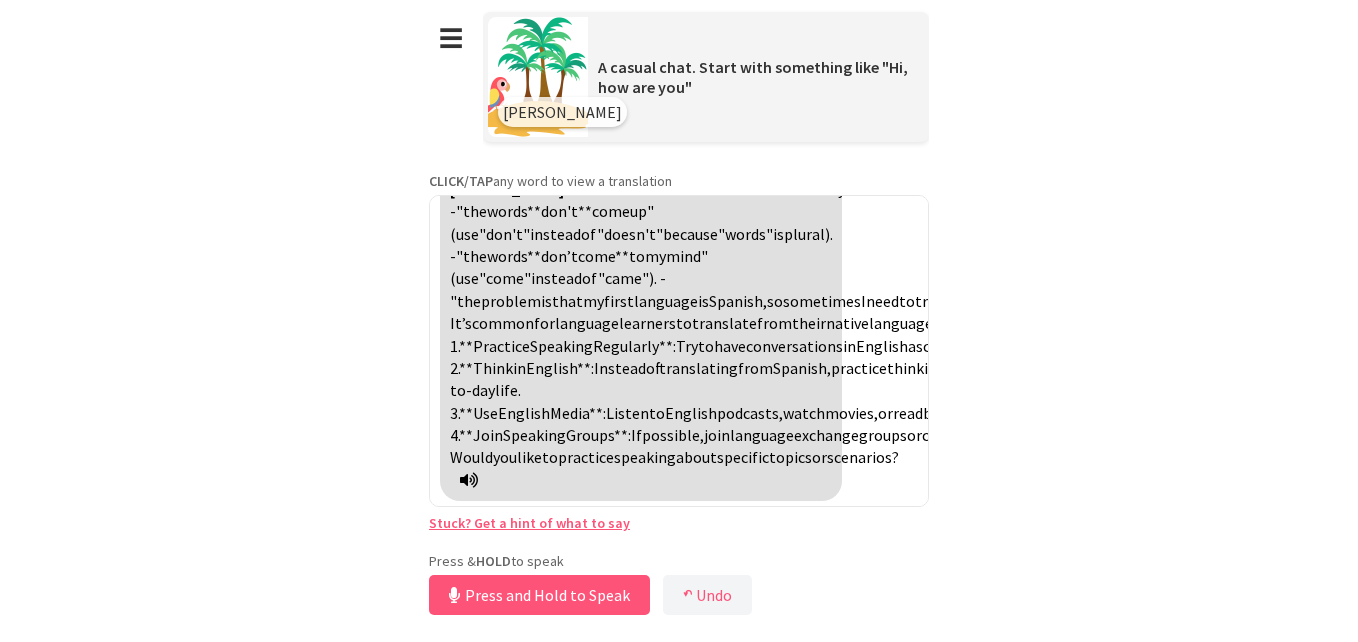 click at bounding box center [469, 480] 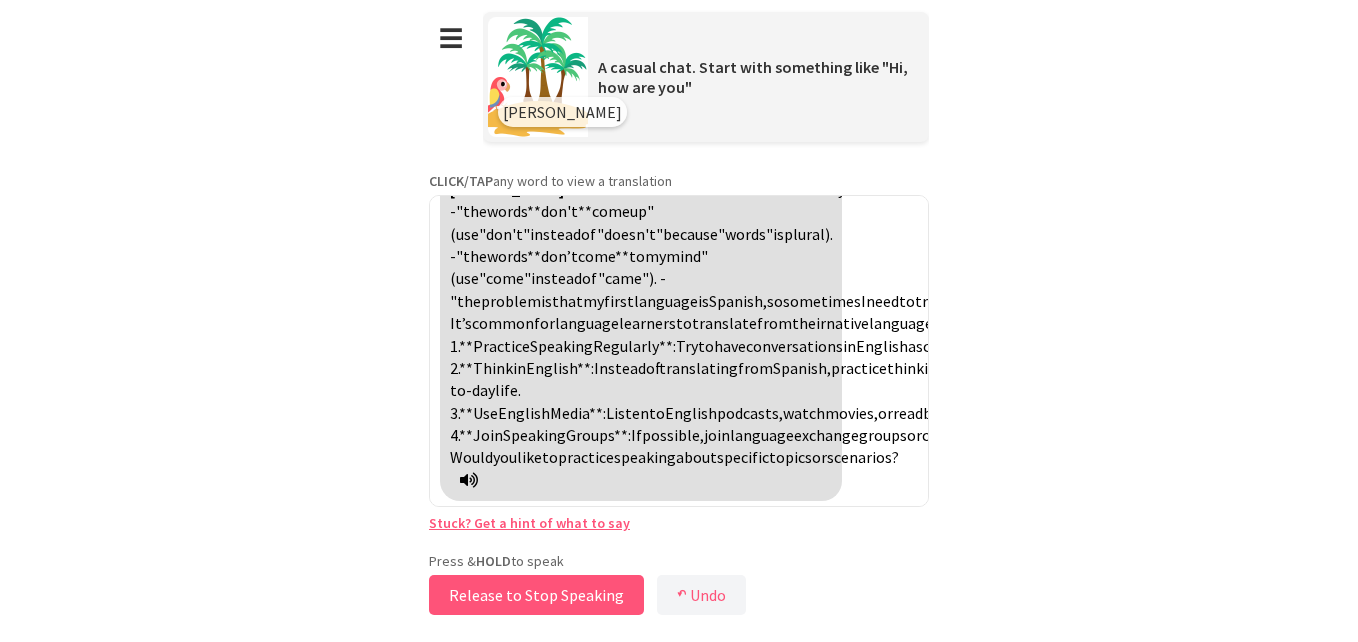 click on "Release to Stop Speaking" at bounding box center [536, 595] 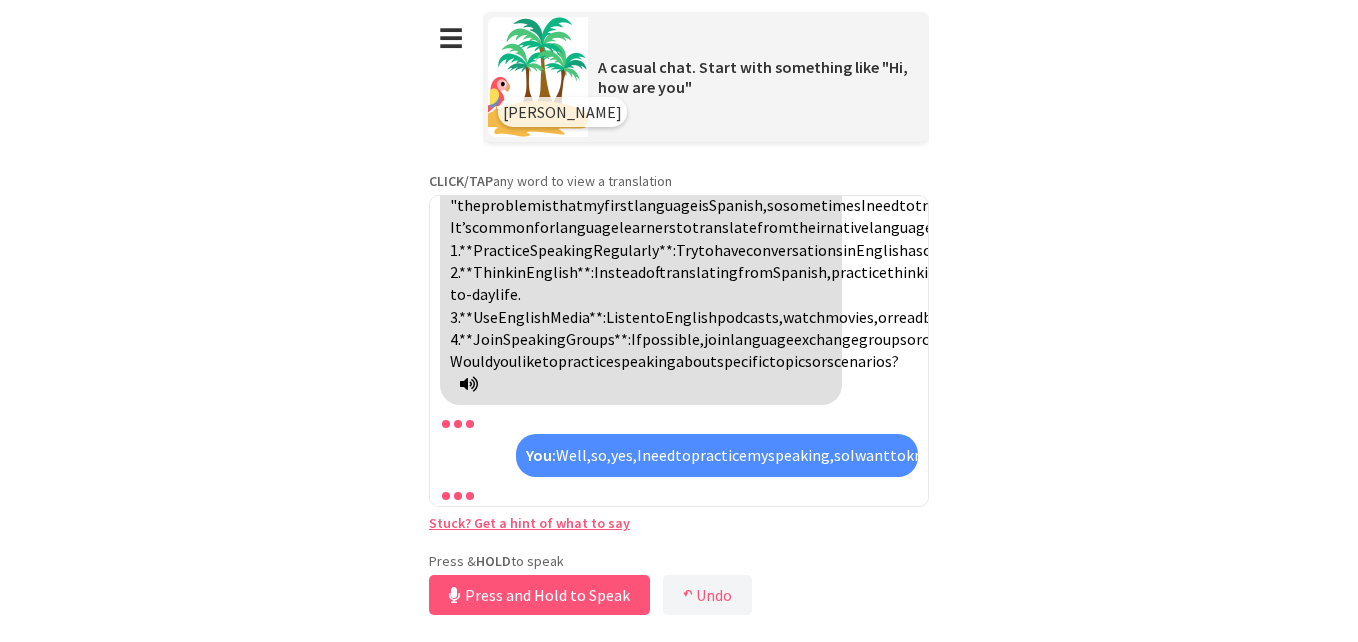 scroll, scrollTop: 2645, scrollLeft: 0, axis: vertical 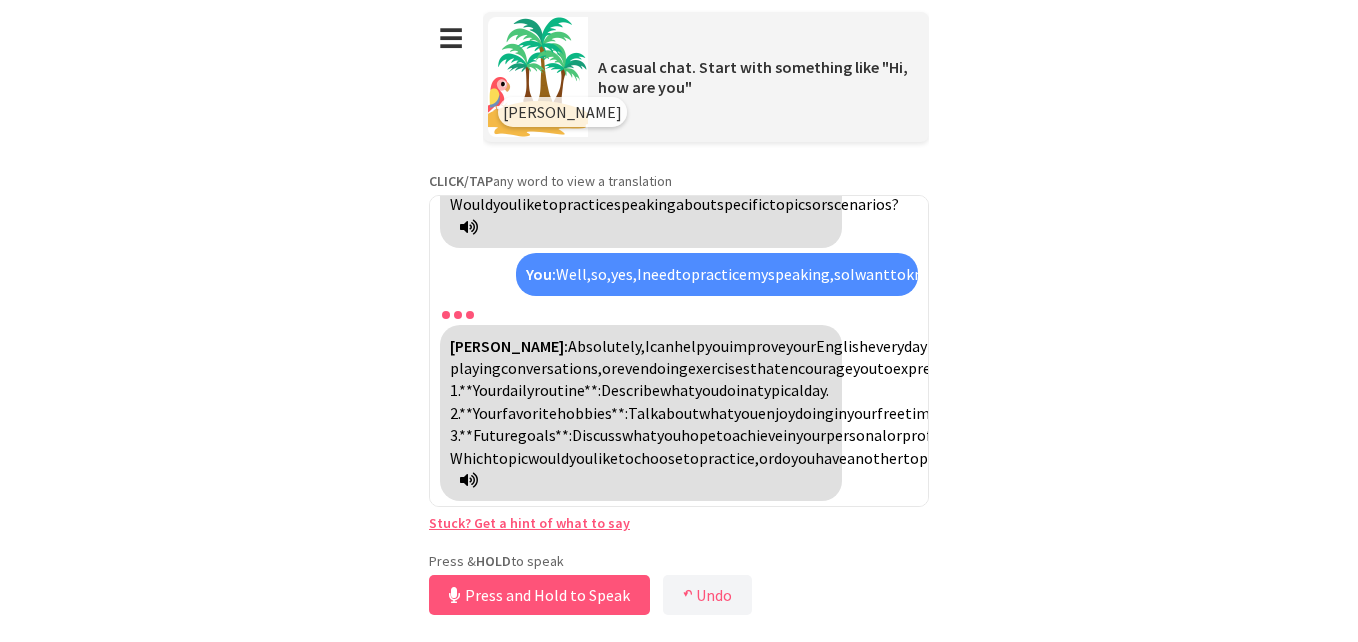 click at bounding box center [469, 480] 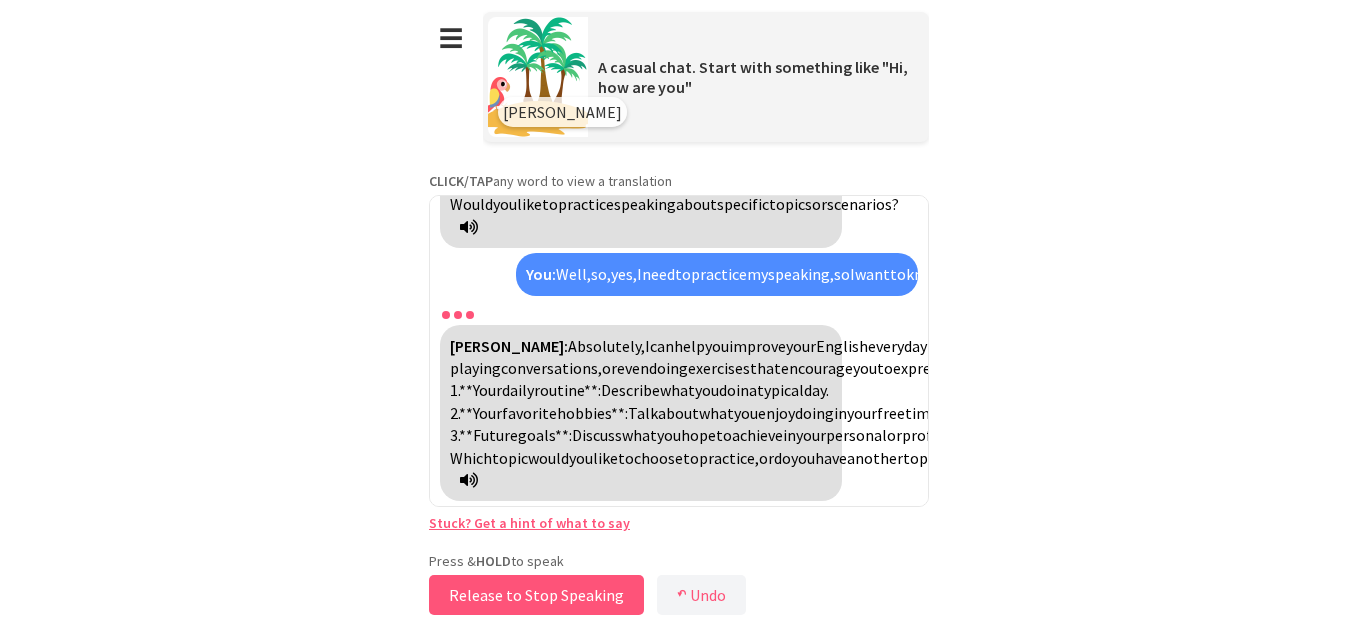 click on "Release to Stop Speaking" at bounding box center (536, 595) 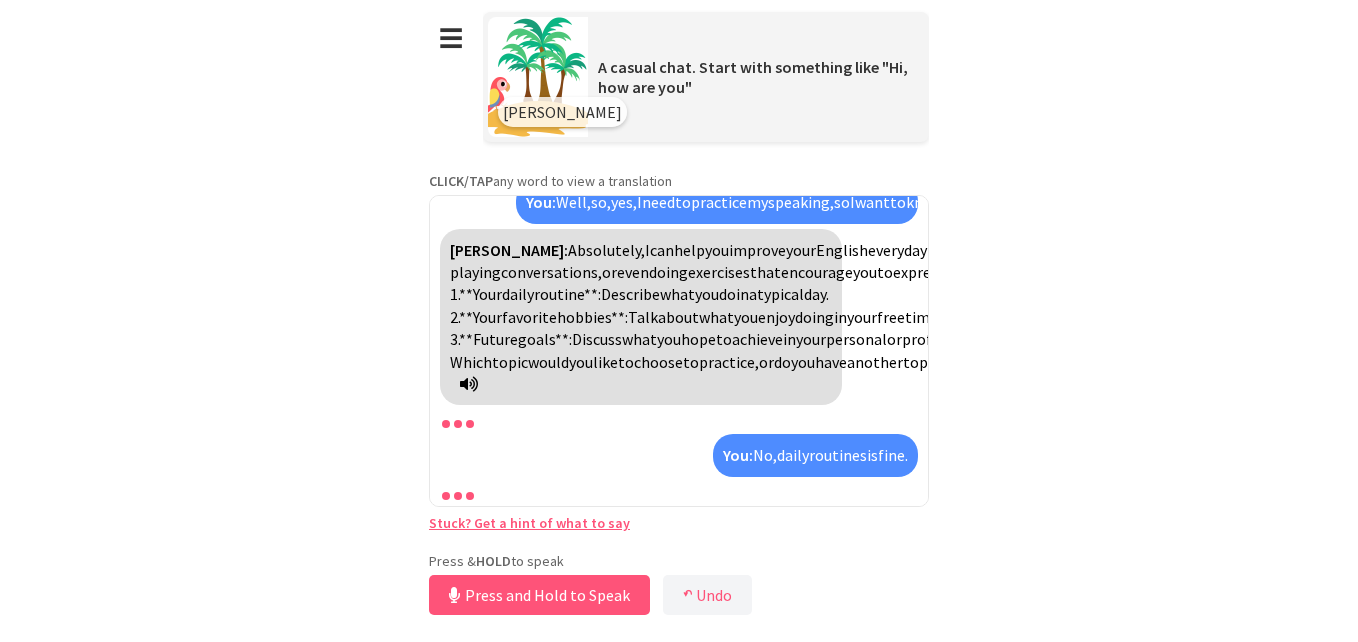 scroll, scrollTop: 3053, scrollLeft: 0, axis: vertical 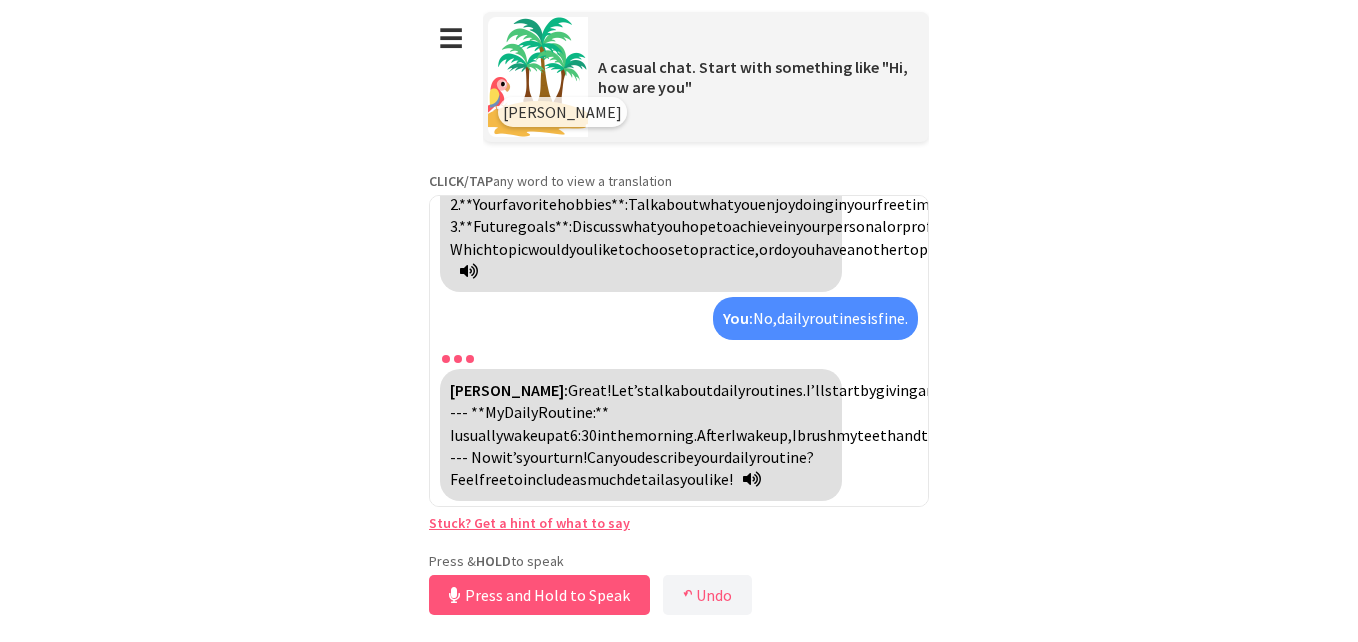 click at bounding box center (752, 479) 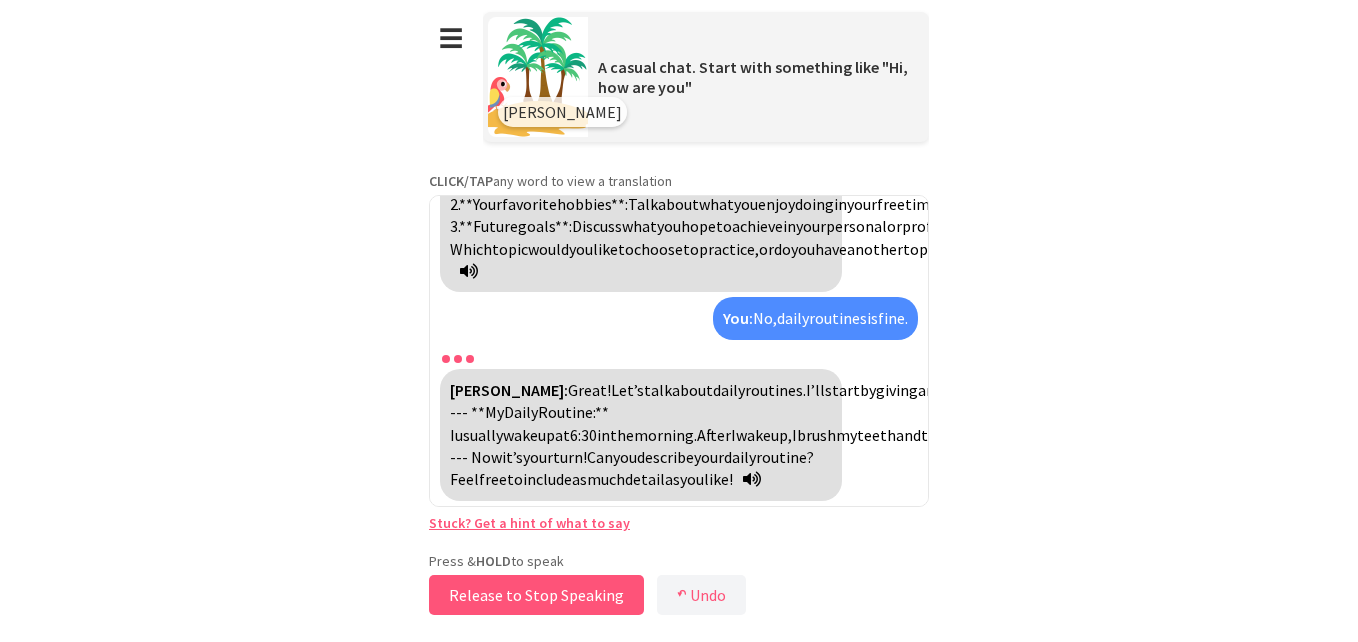 click on "Release to Stop Speaking" at bounding box center [536, 595] 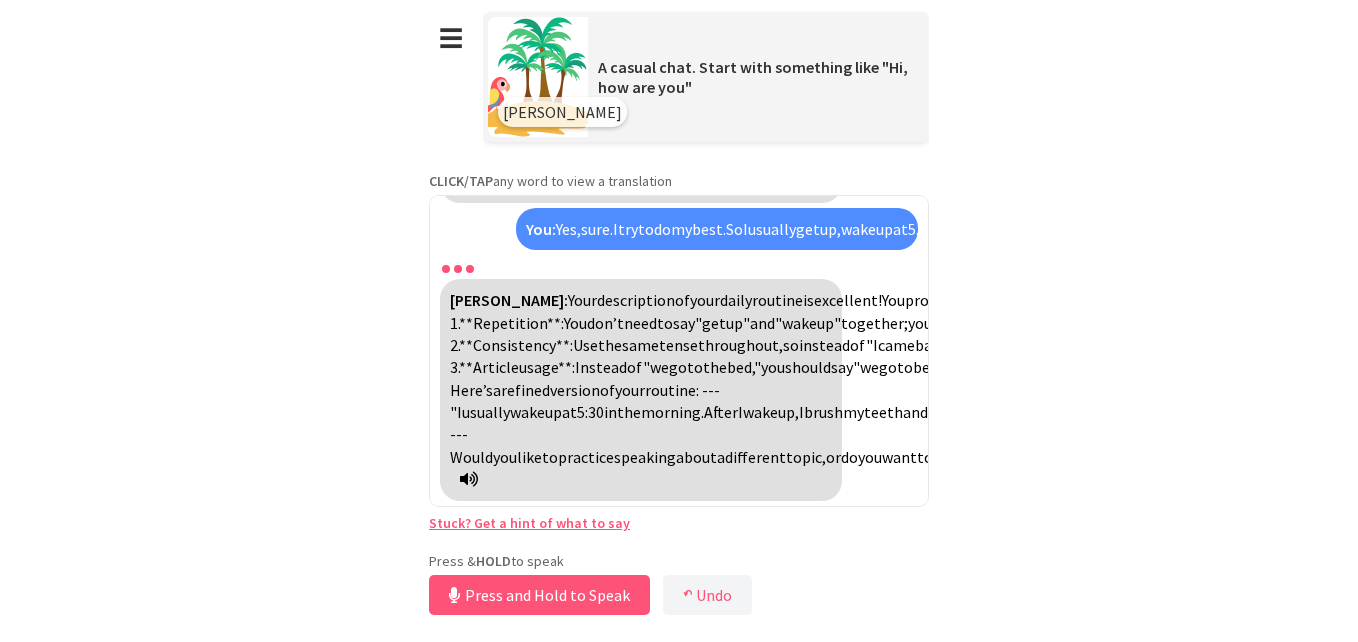 scroll, scrollTop: 3842, scrollLeft: 0, axis: vertical 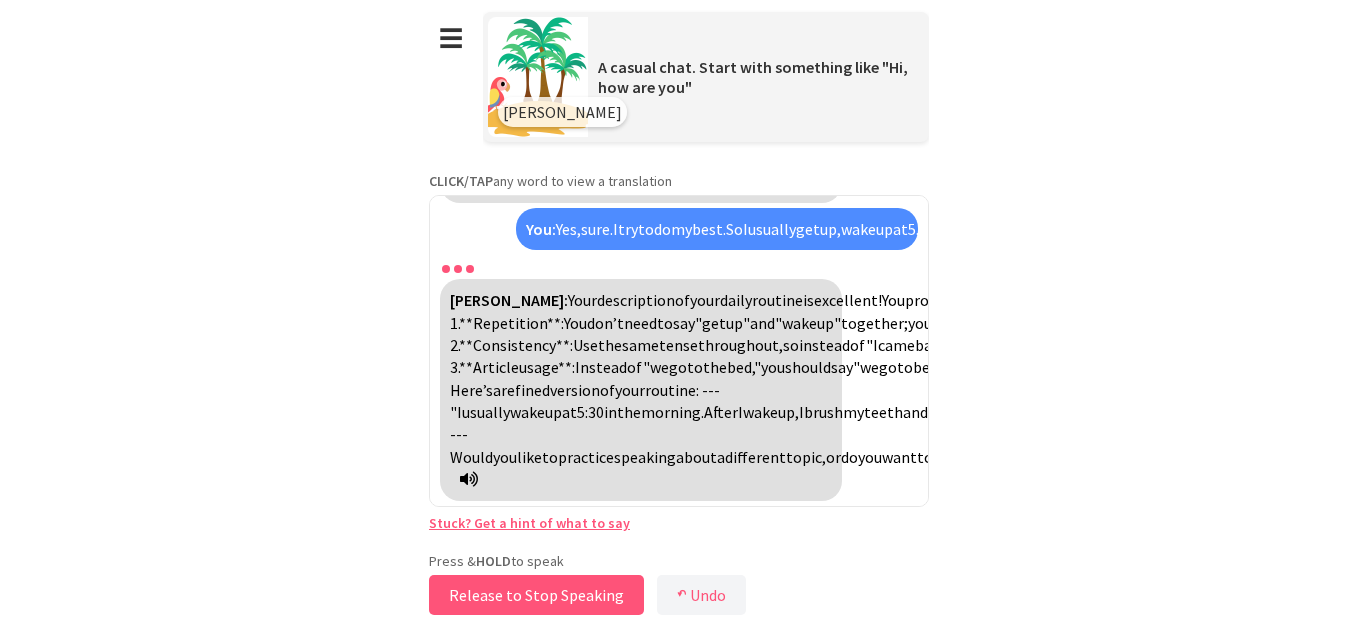 click on "Release to Stop Speaking" at bounding box center (536, 595) 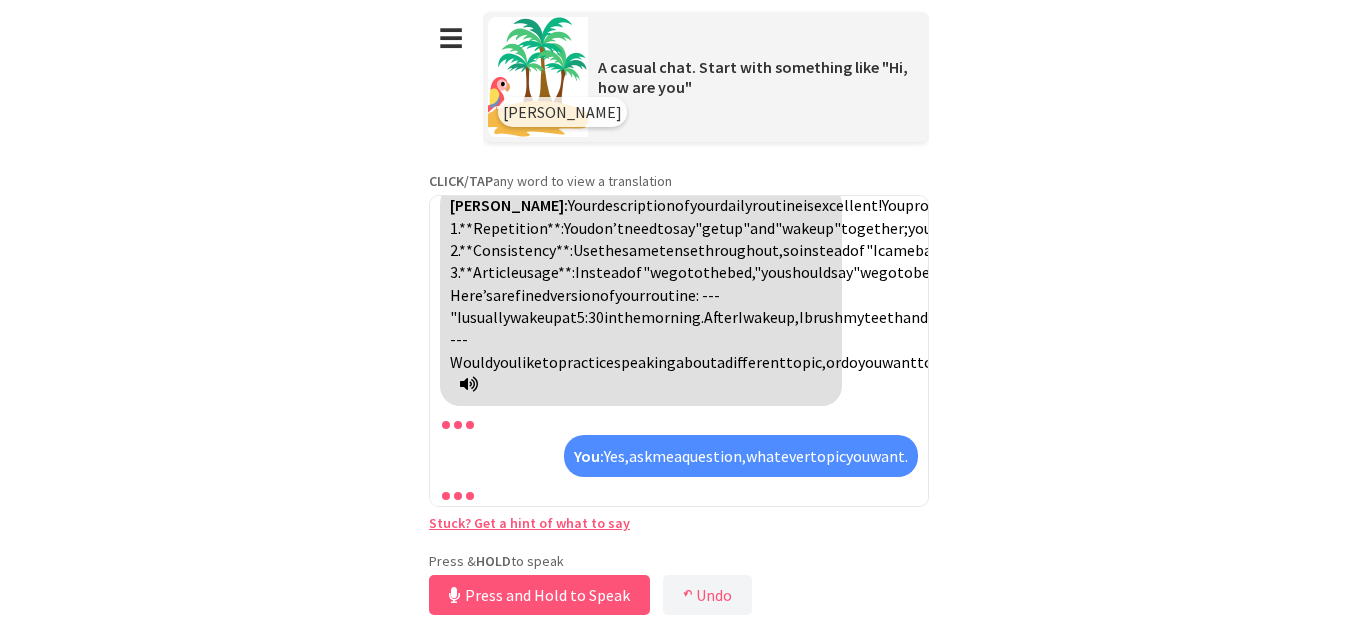 scroll, scrollTop: 3982, scrollLeft: 0, axis: vertical 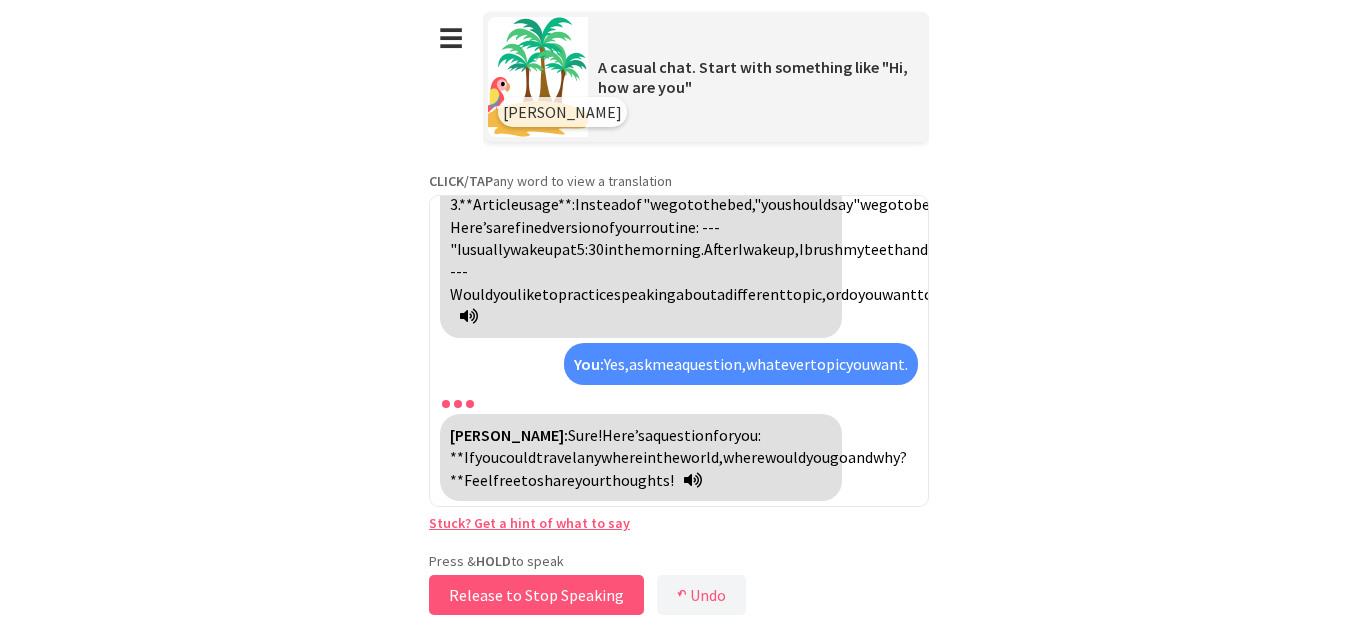 click on "Release to Stop Speaking" at bounding box center [536, 595] 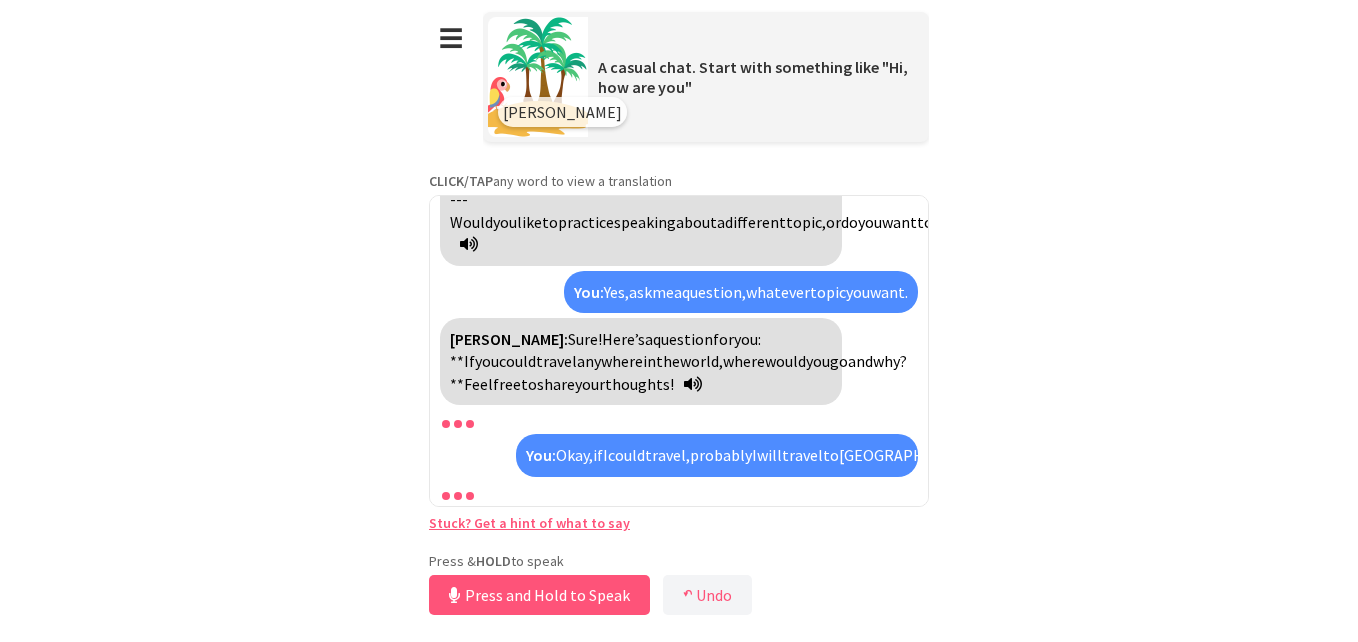 scroll, scrollTop: 4546, scrollLeft: 0, axis: vertical 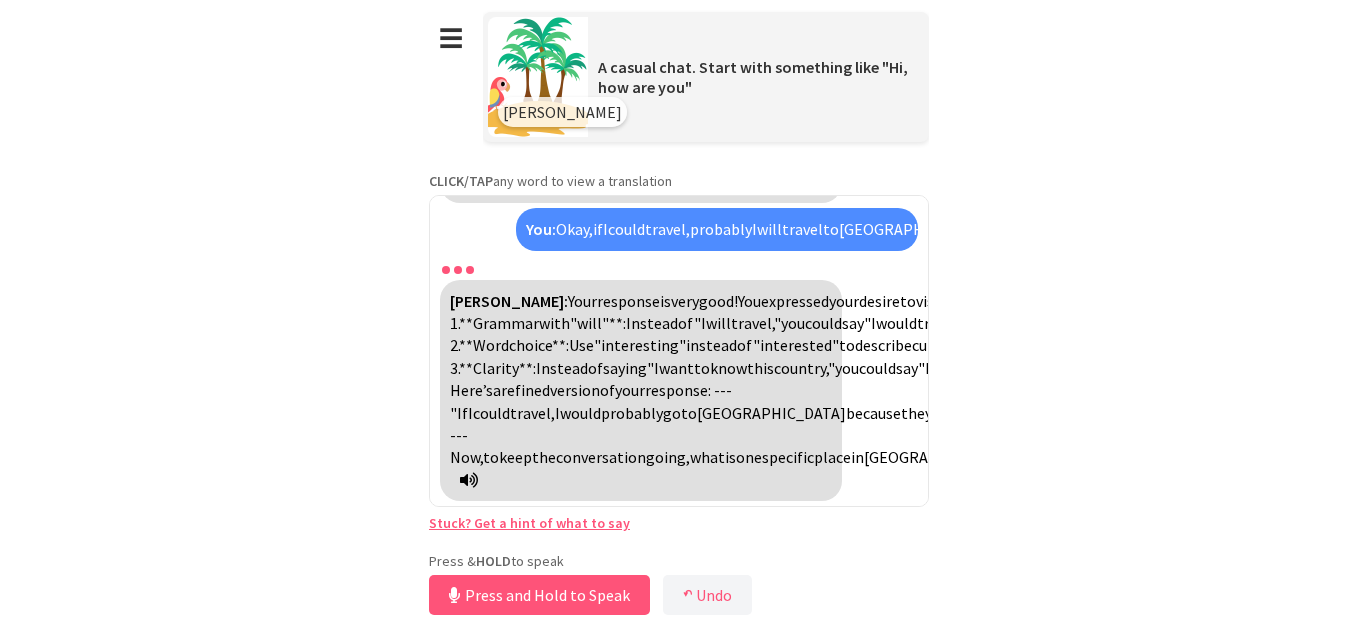 click at bounding box center [469, 480] 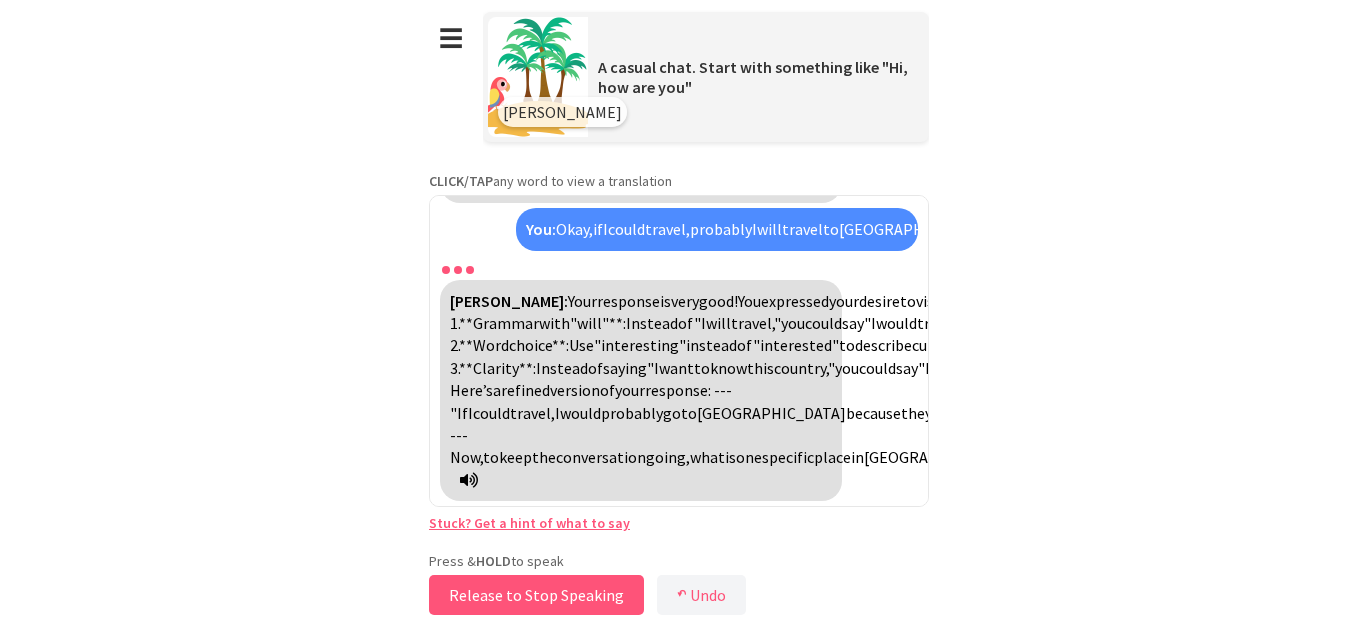 click on "Release to Stop Speaking" at bounding box center (536, 595) 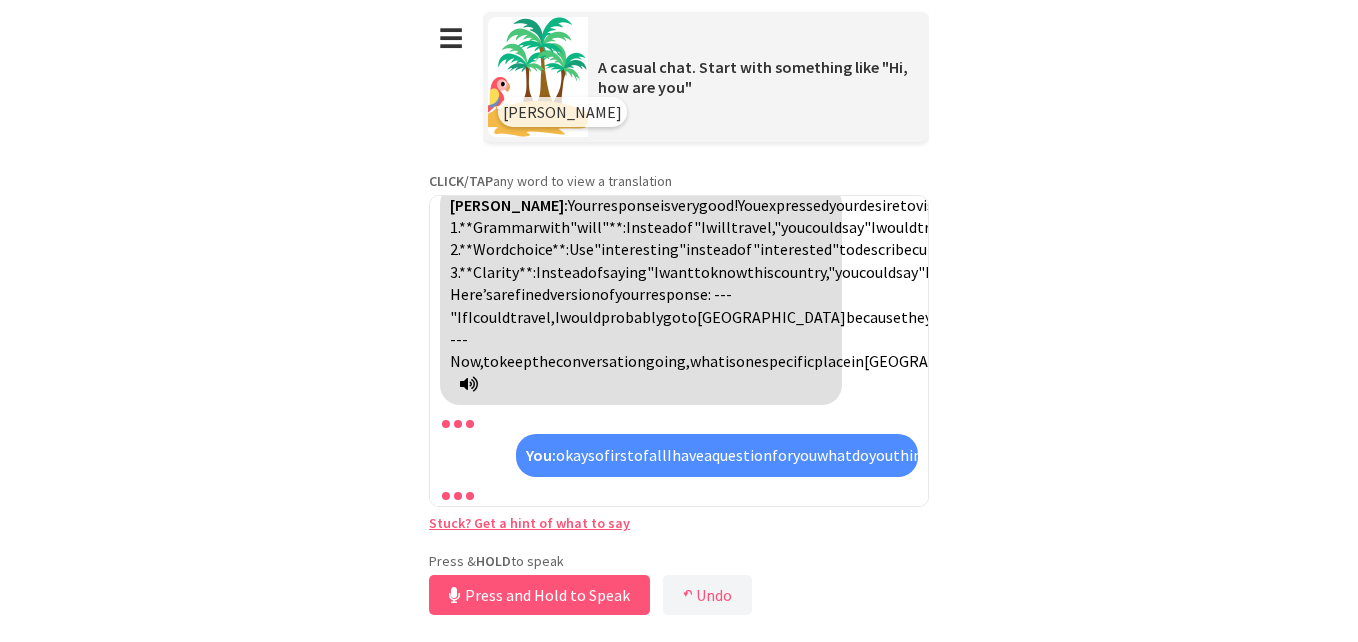scroll, scrollTop: 5223, scrollLeft: 0, axis: vertical 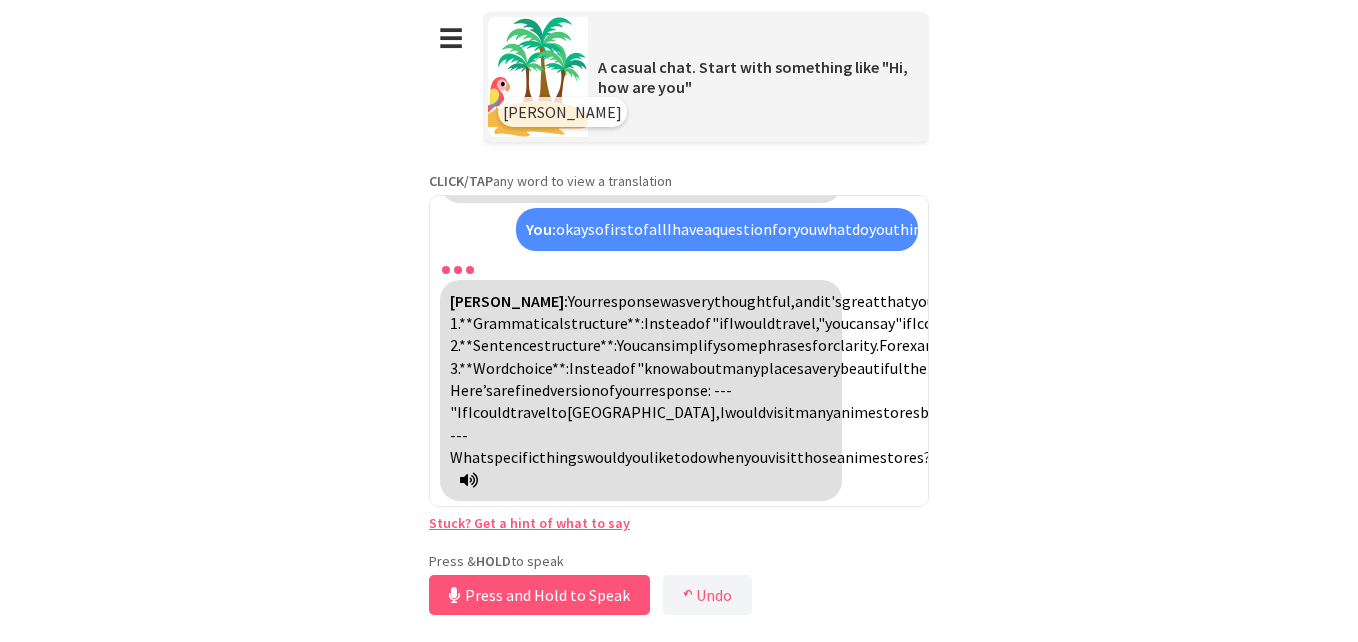 click on "you" at bounding box center [637, 457] 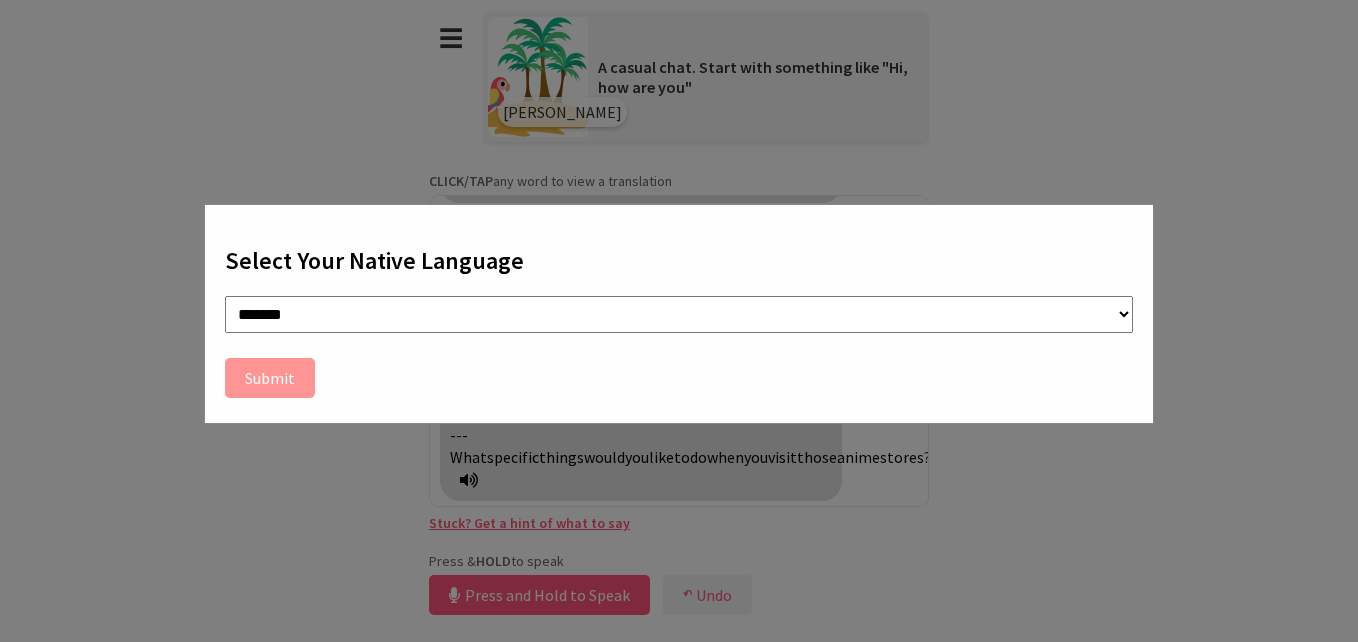 click on "**********" at bounding box center (679, 321) 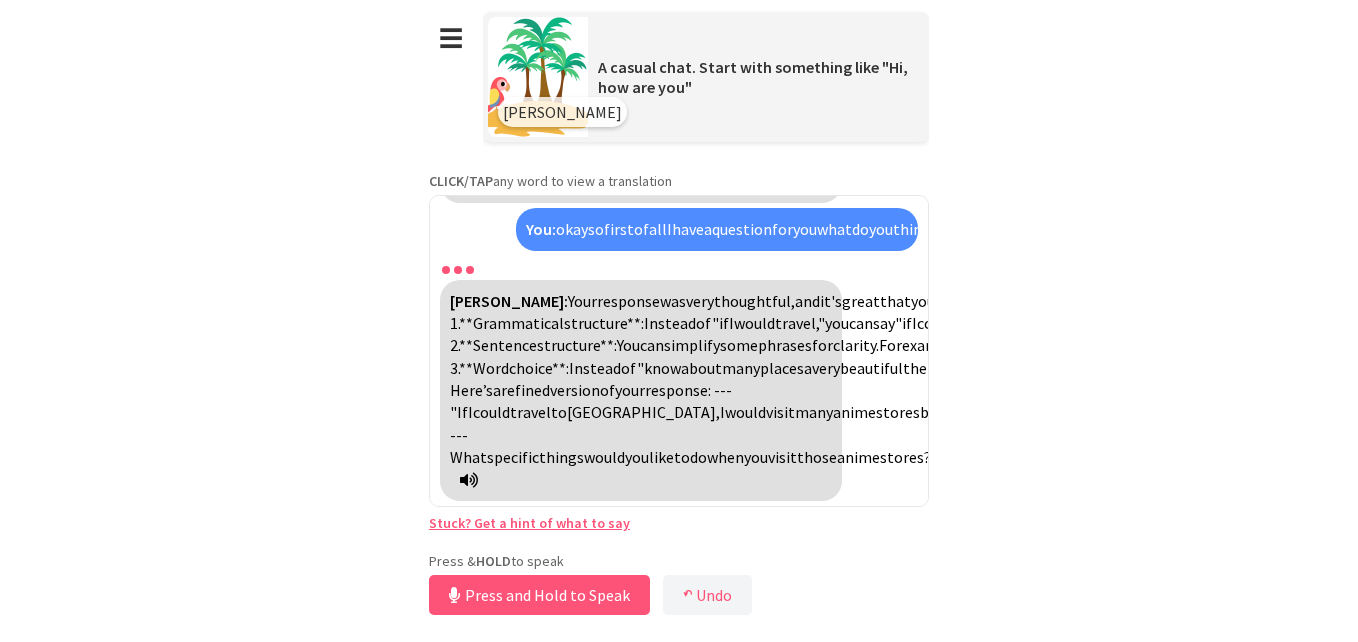 scroll, scrollTop: 5054, scrollLeft: 0, axis: vertical 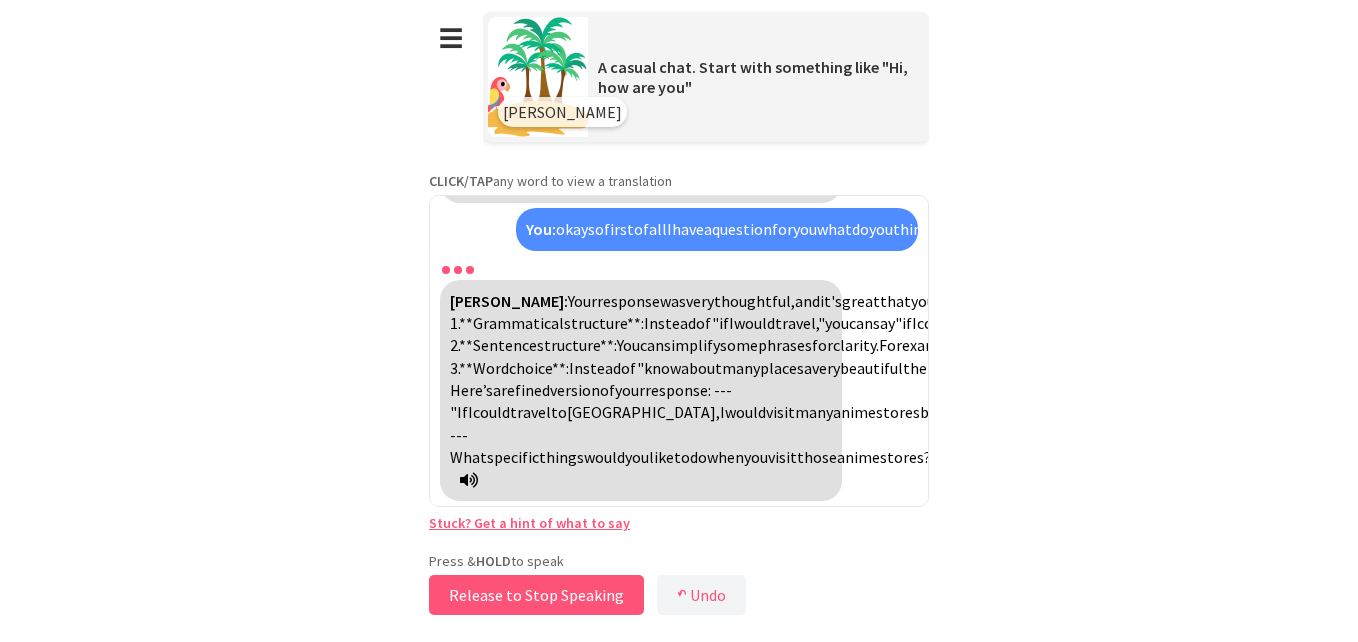 click on "Release to Stop Speaking" at bounding box center [536, 595] 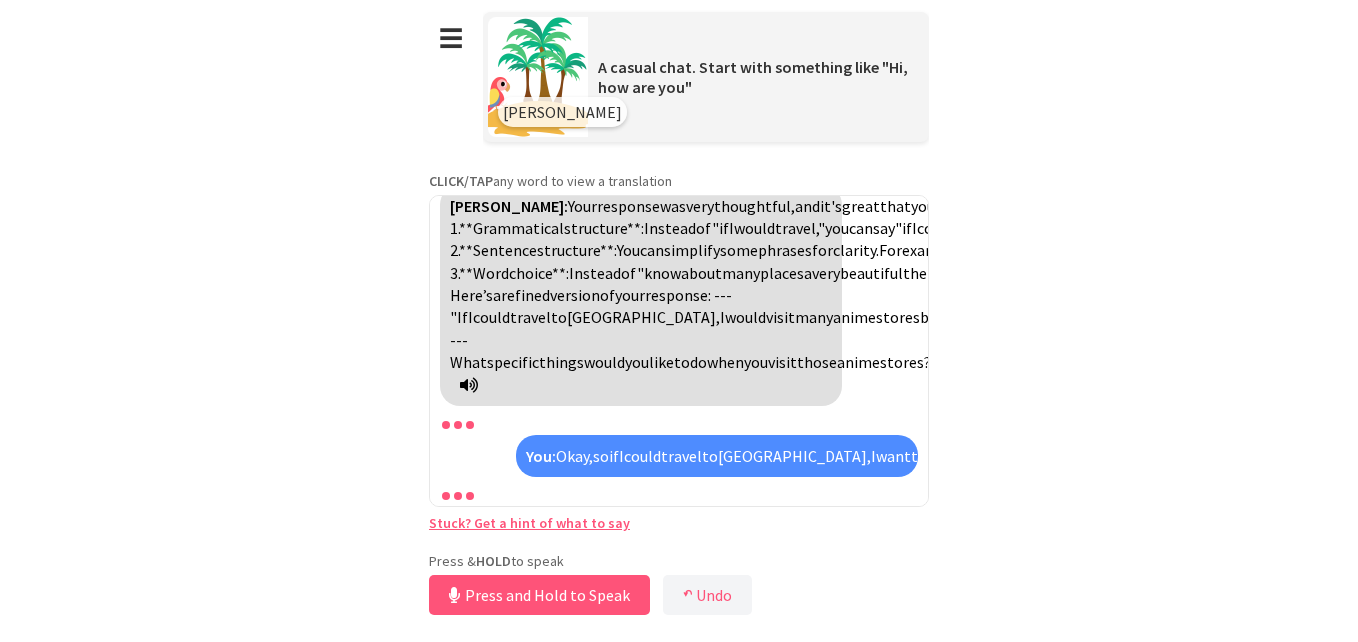 scroll, scrollTop: 5362, scrollLeft: 0, axis: vertical 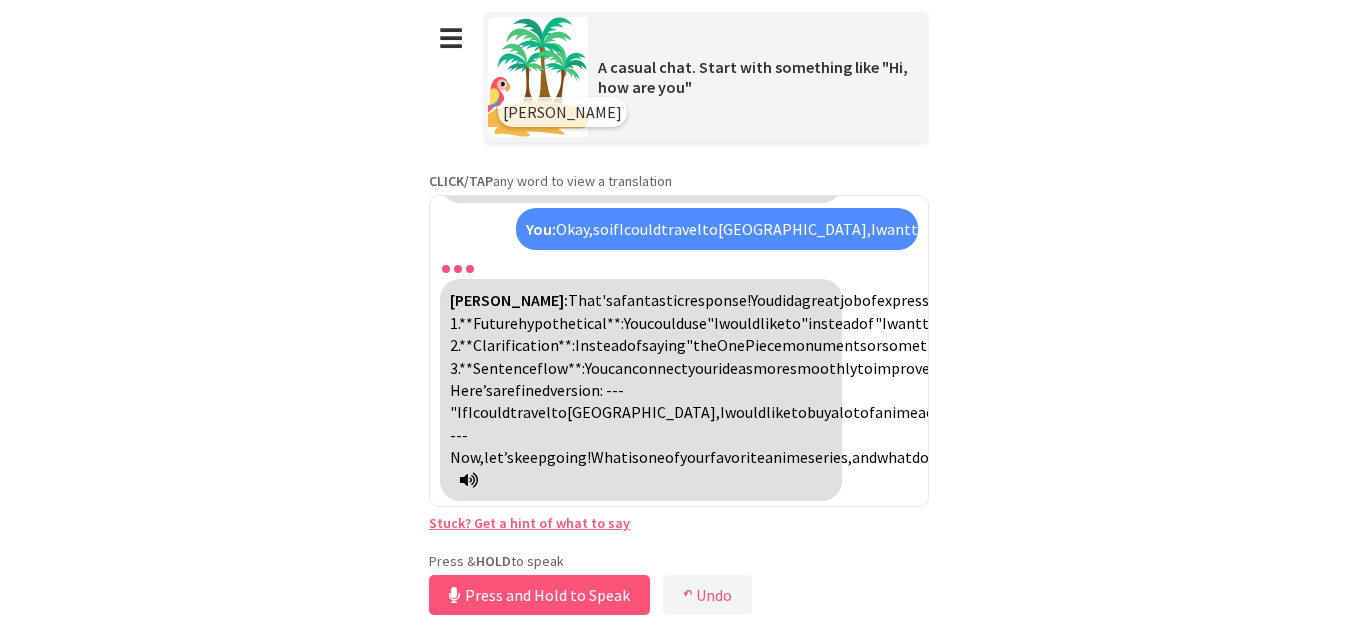 click at bounding box center [469, 480] 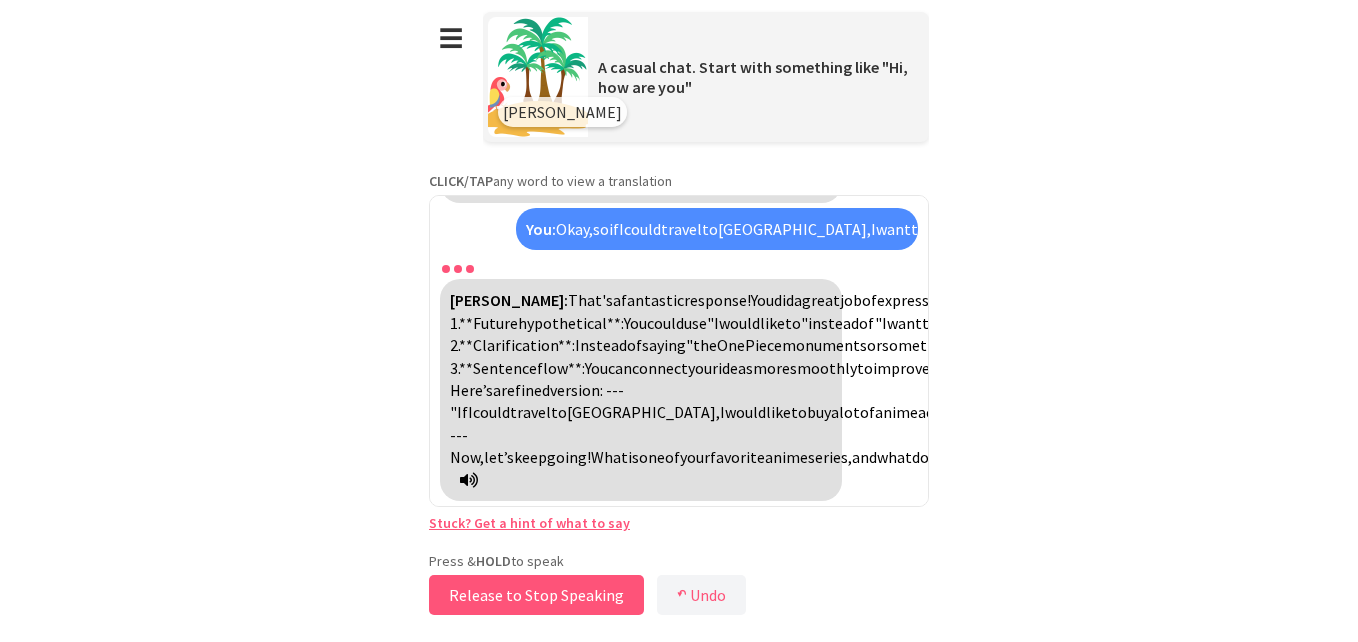 click on "Release to Stop Speaking" at bounding box center [536, 595] 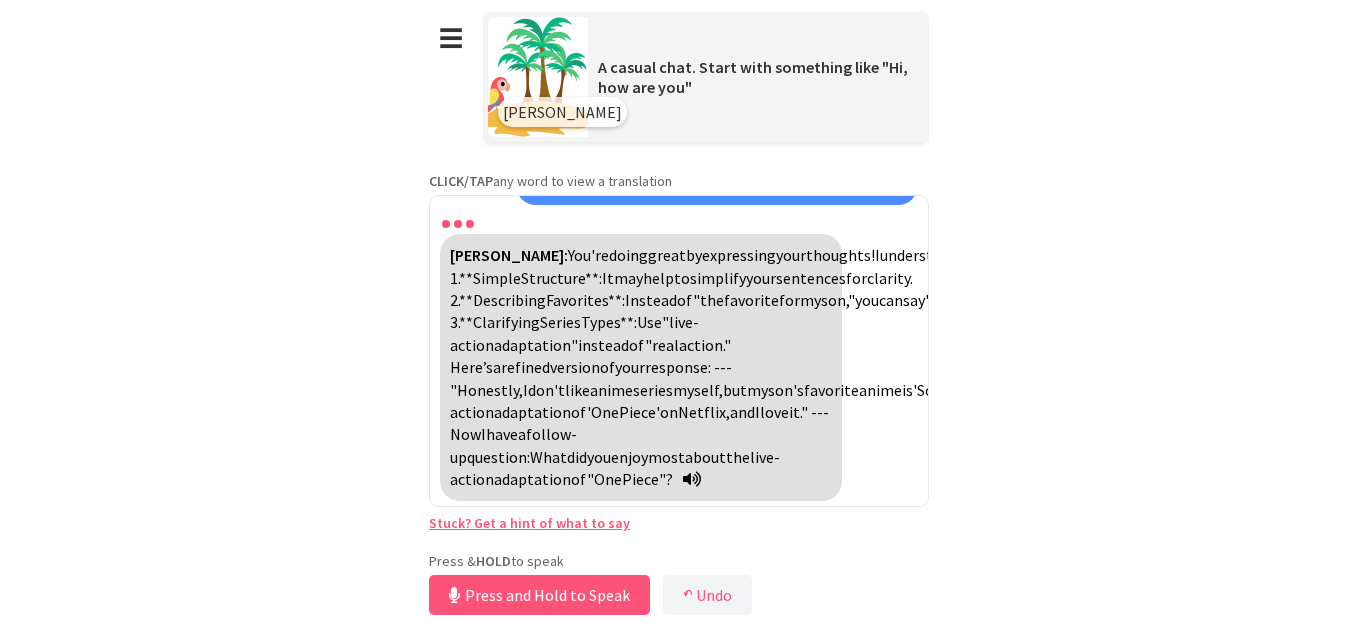 scroll, scrollTop: 6286, scrollLeft: 0, axis: vertical 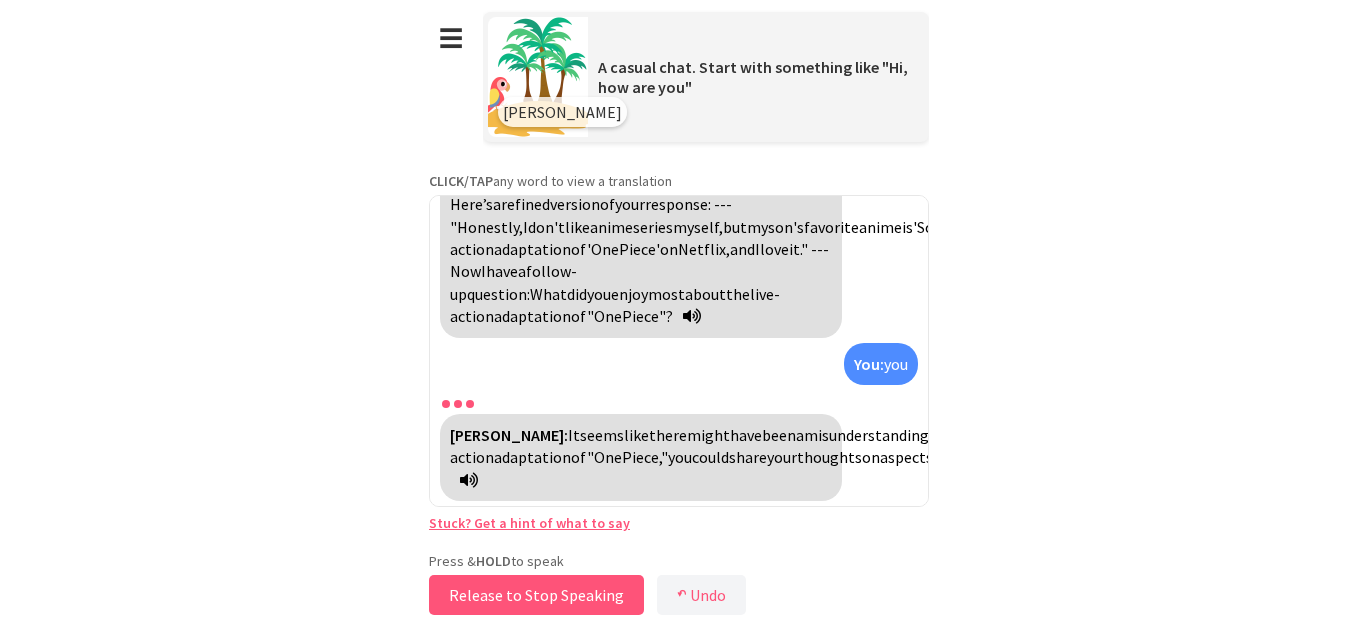 click on "Release to Stop Speaking" at bounding box center (536, 595) 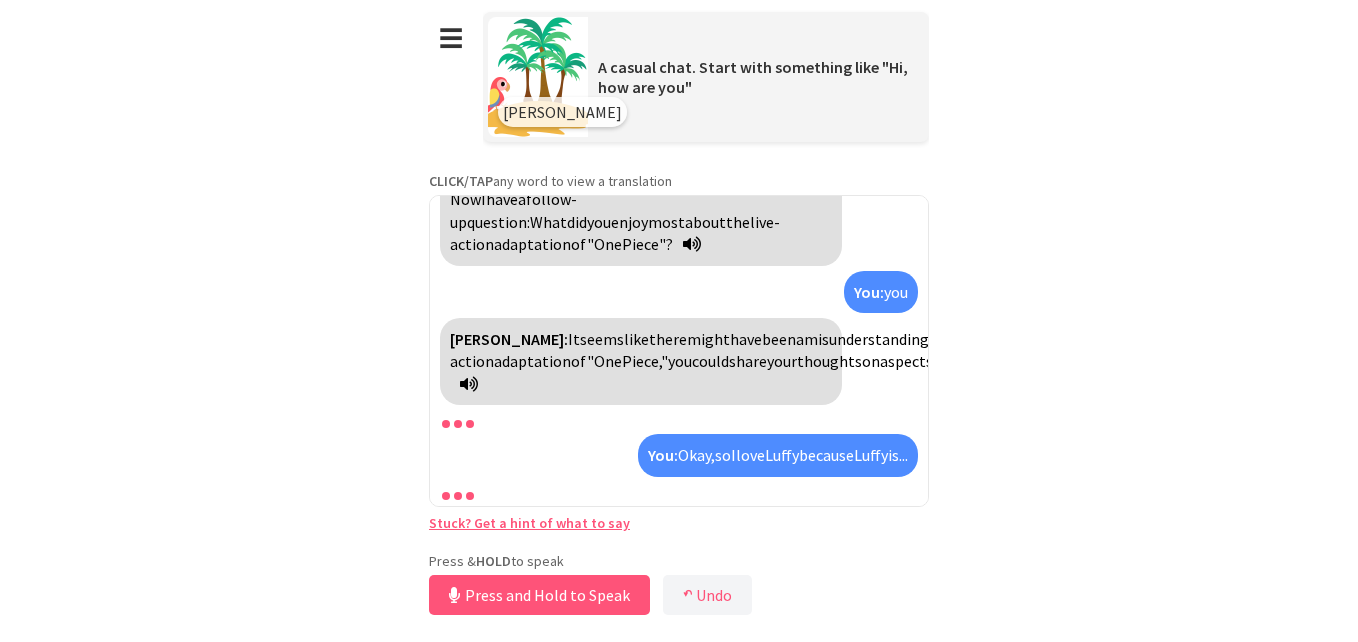 scroll, scrollTop: 6812, scrollLeft: 0, axis: vertical 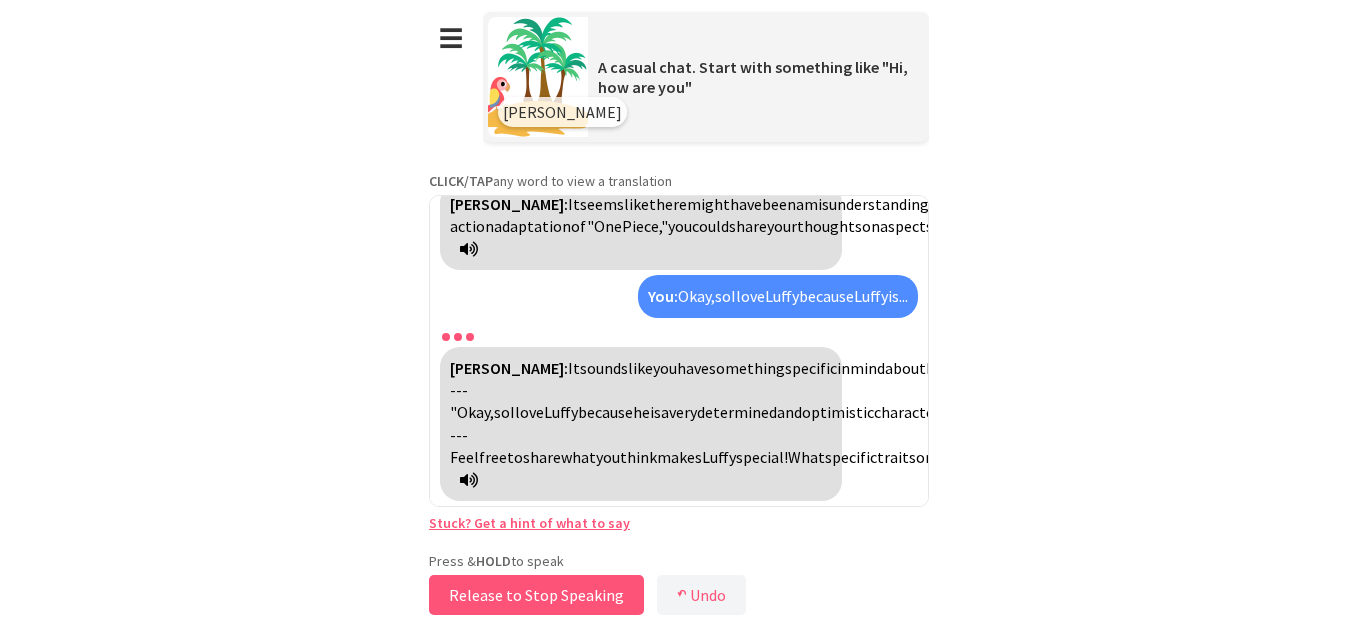 click on "Release to Stop Speaking" at bounding box center (536, 595) 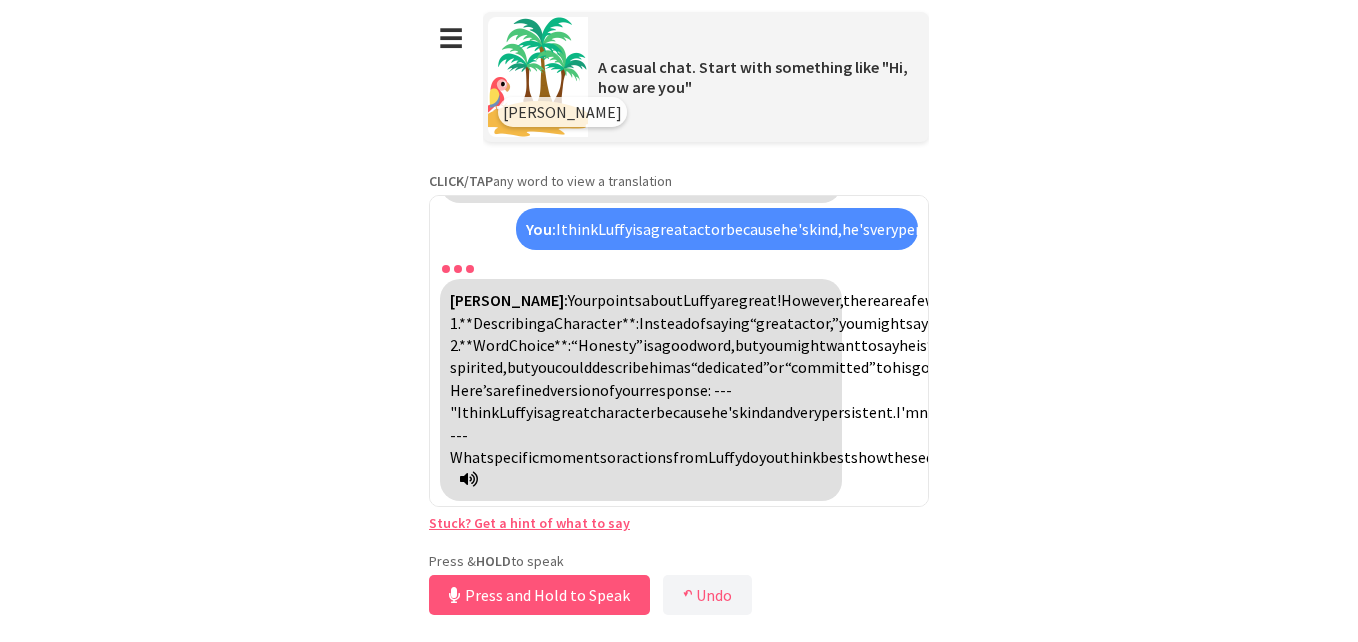 scroll, scrollTop: 7332, scrollLeft: 0, axis: vertical 